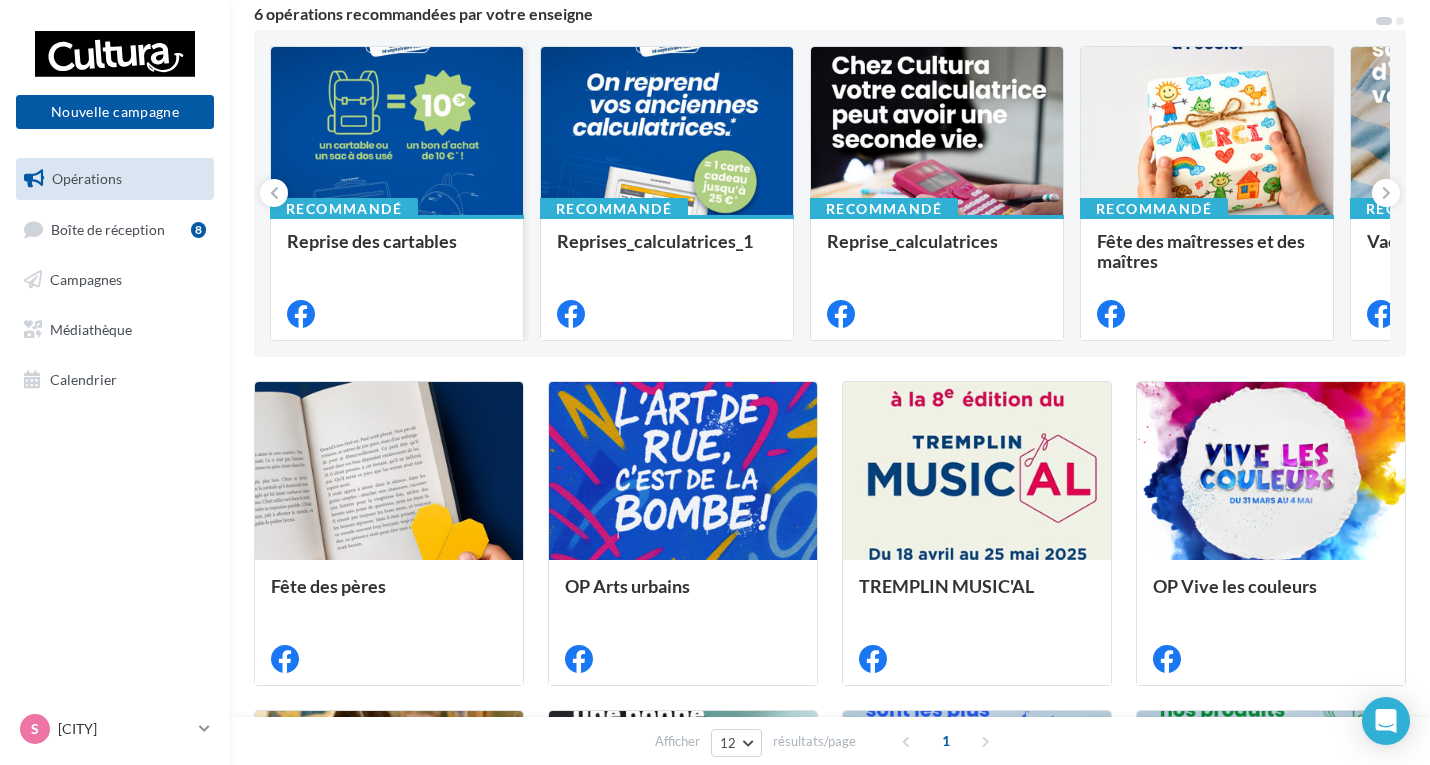 scroll, scrollTop: 0, scrollLeft: 0, axis: both 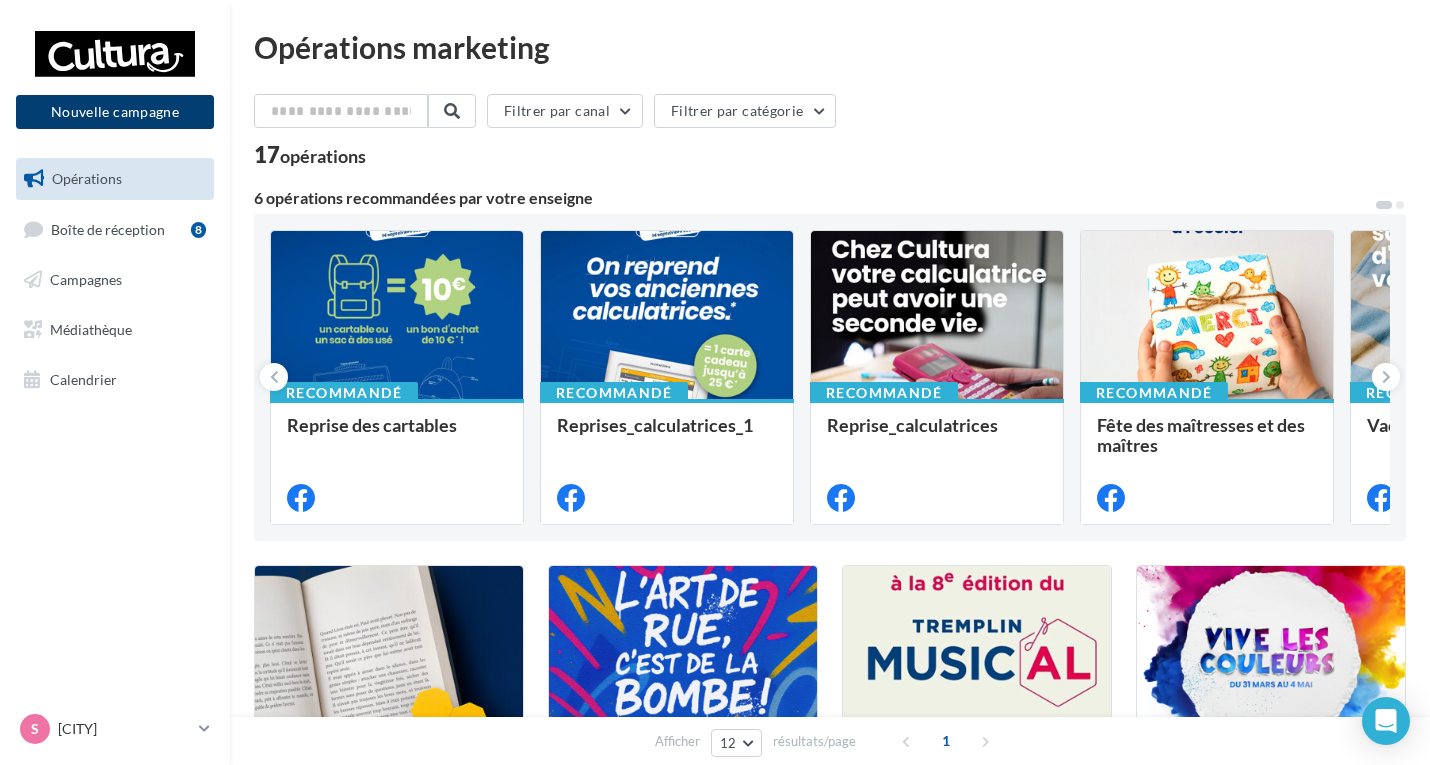 click on "Nouvelle campagne" at bounding box center [115, 112] 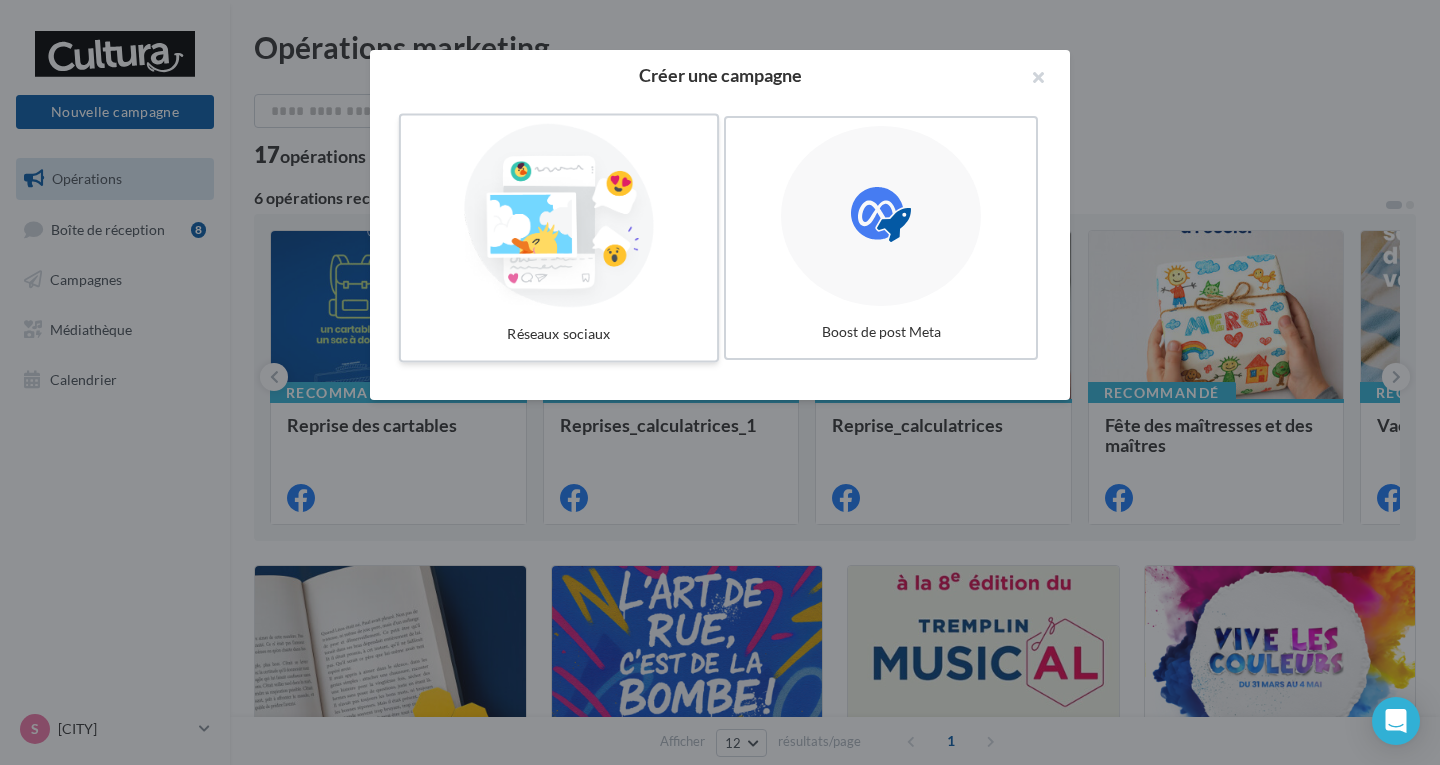 click at bounding box center (559, 216) 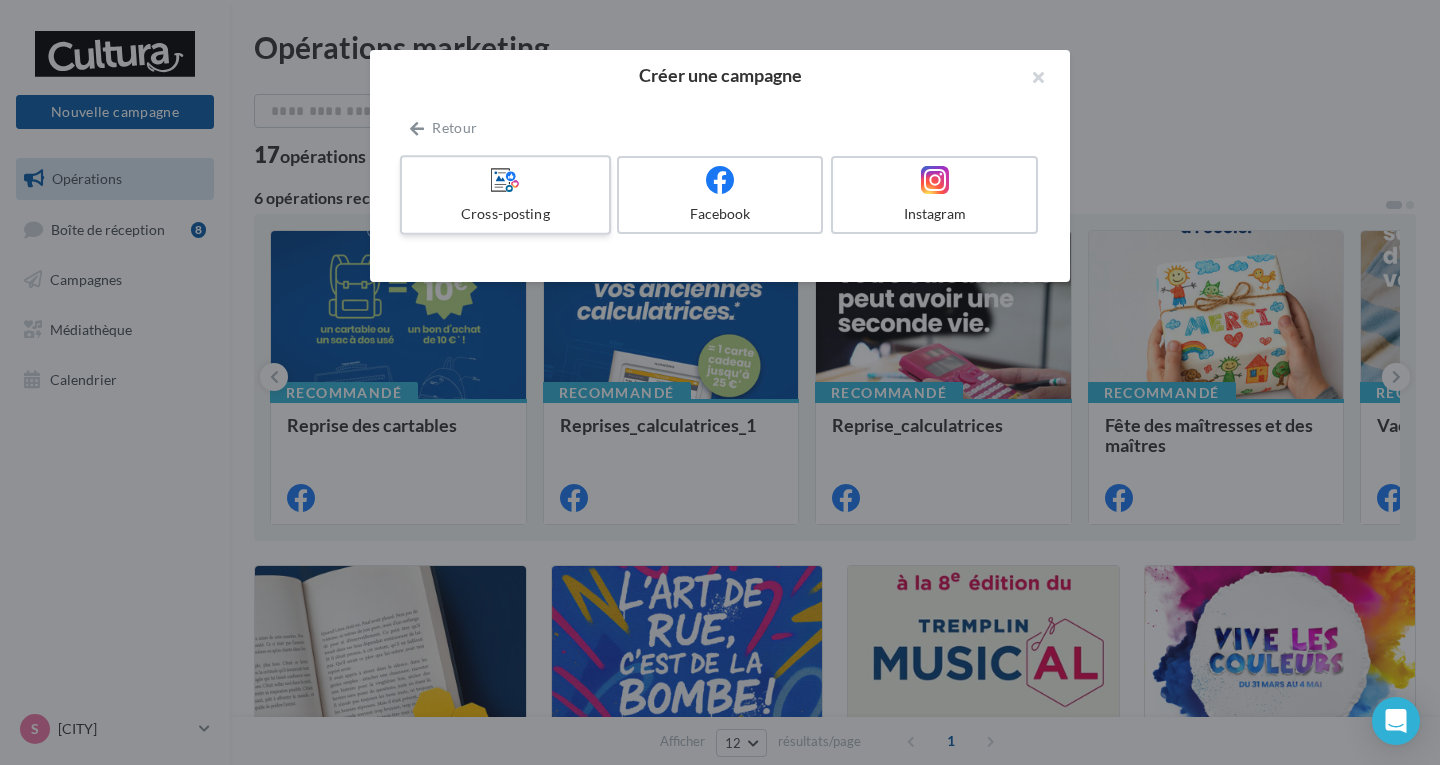 click on "Cross-posting" at bounding box center [505, 214] 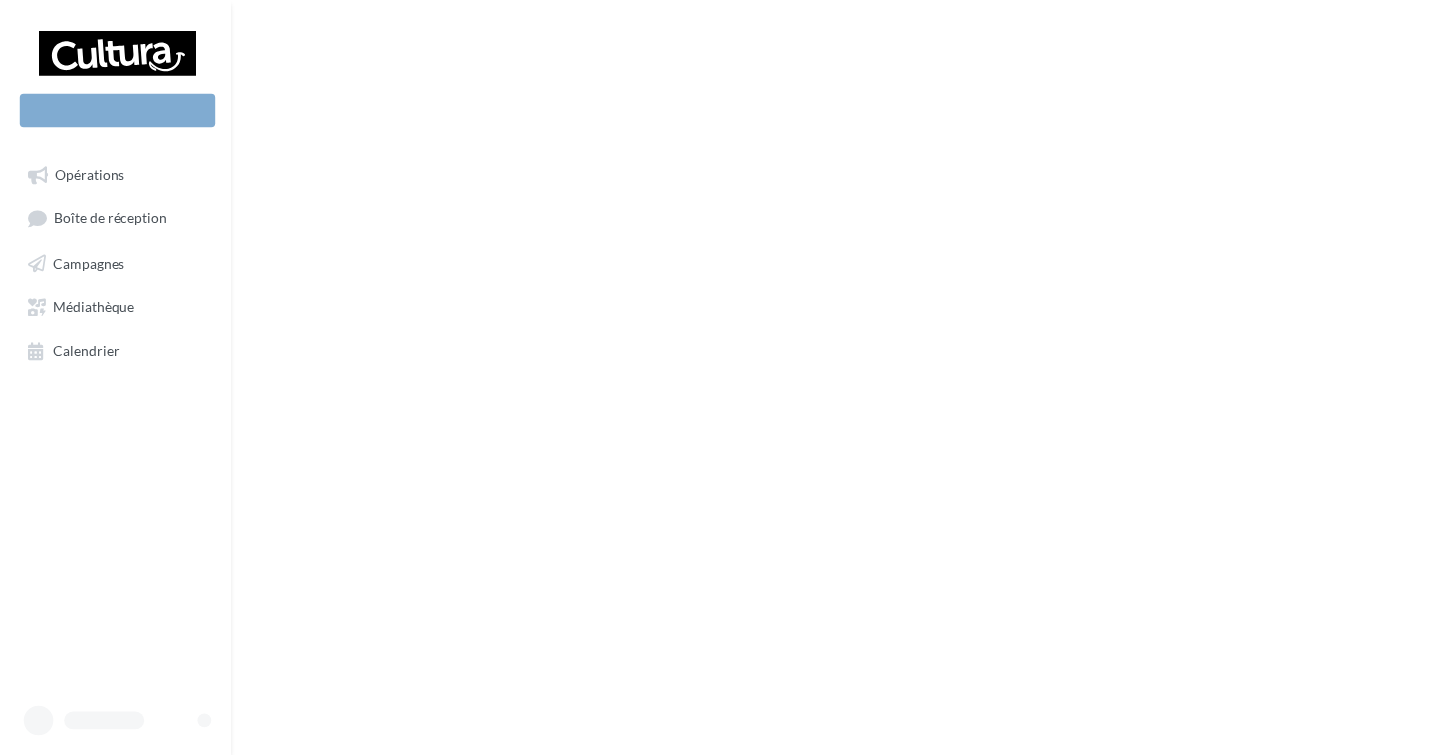 scroll, scrollTop: 0, scrollLeft: 0, axis: both 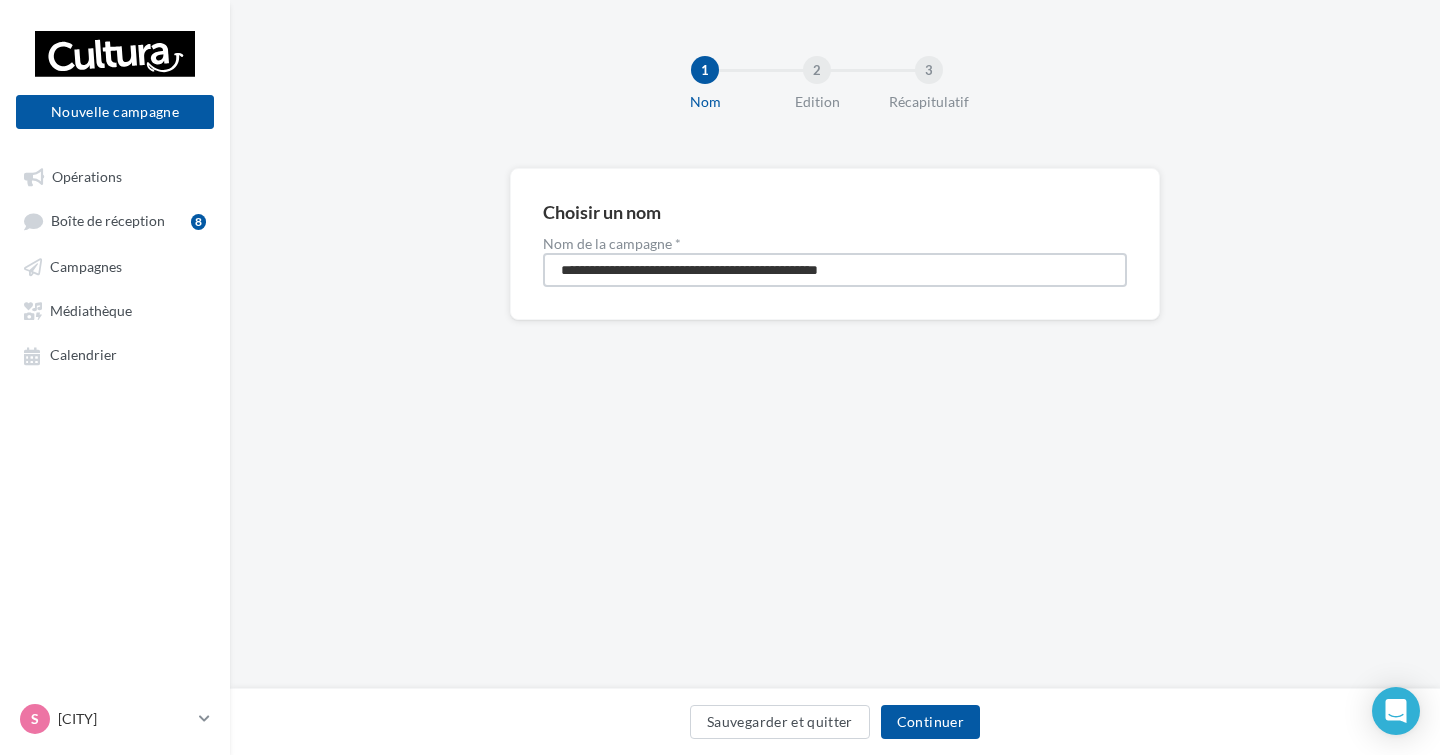 drag, startPoint x: 987, startPoint y: 270, endPoint x: 522, endPoint y: 293, distance: 465.56848 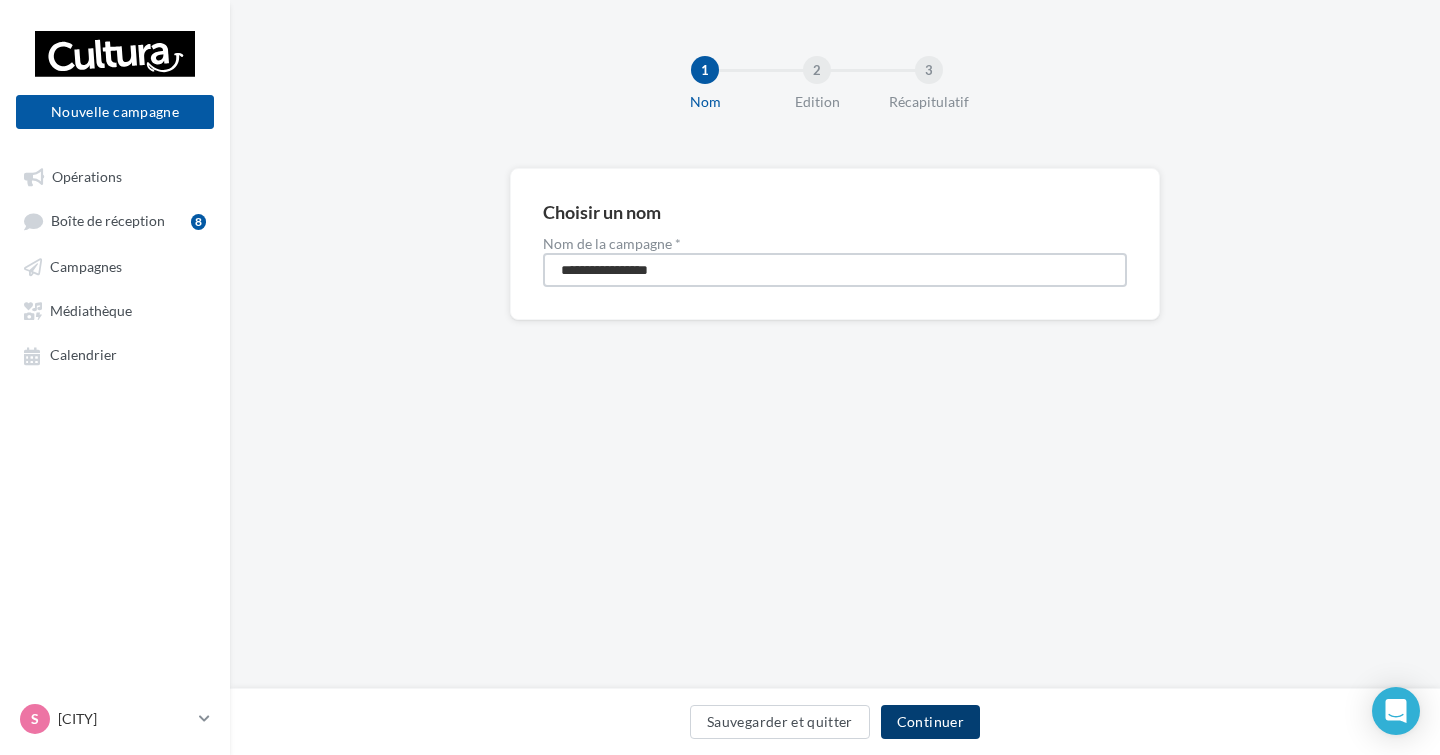 type on "**********" 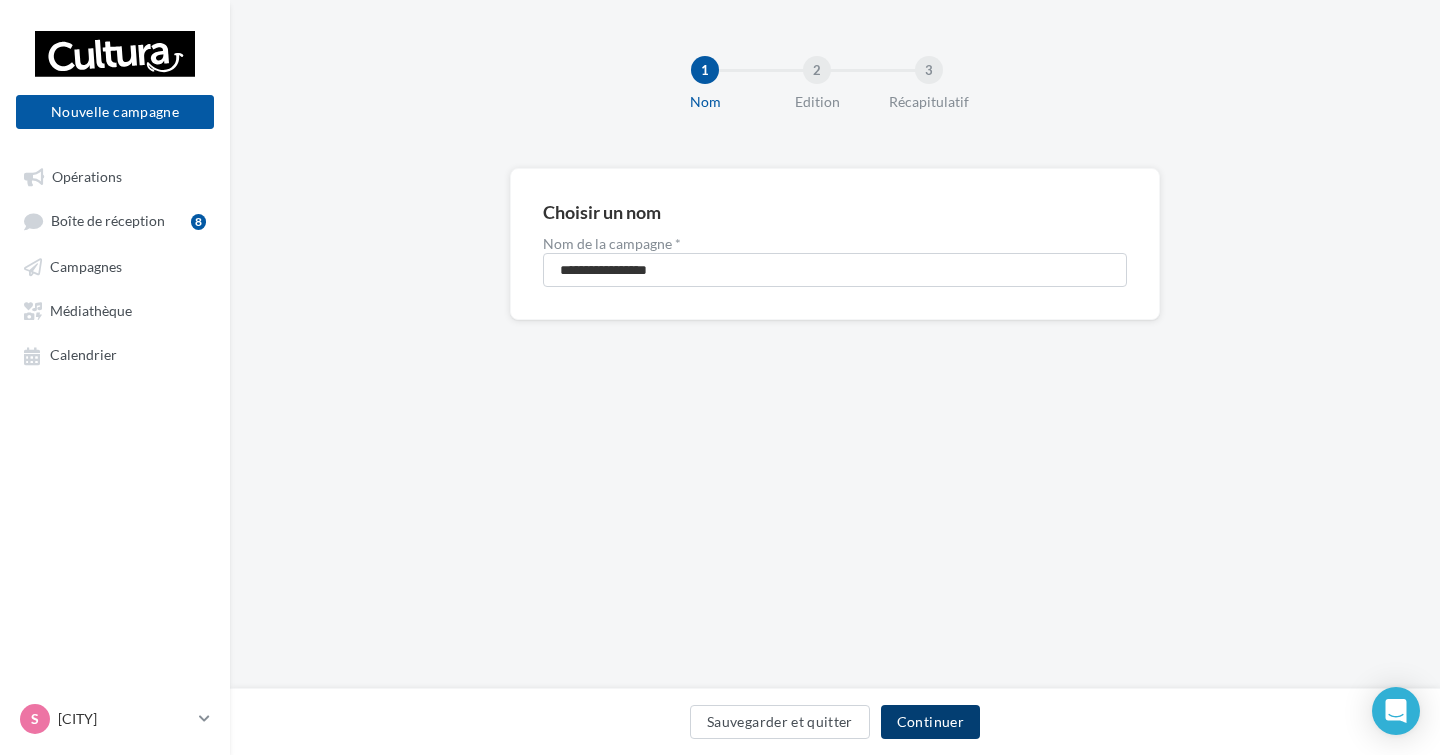 click on "Continuer" at bounding box center (930, 722) 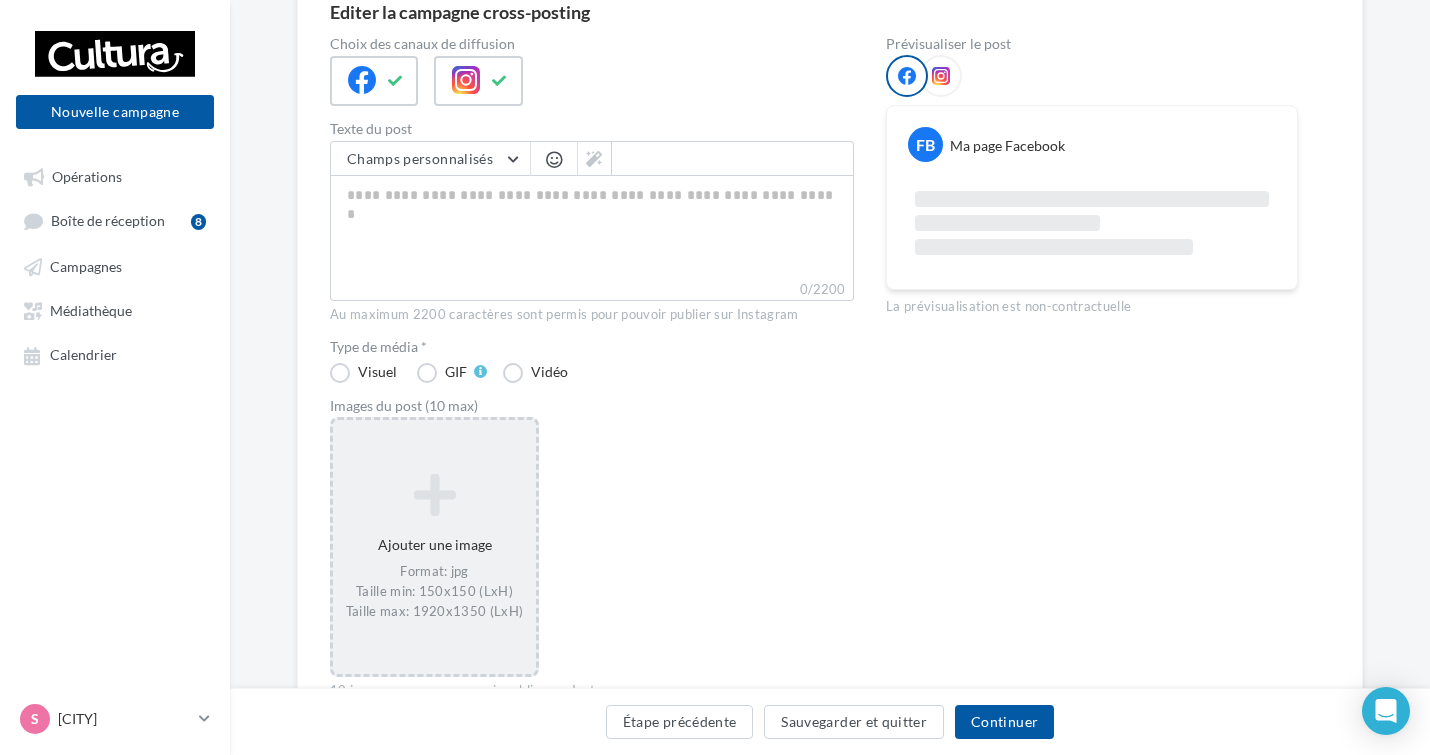 scroll, scrollTop: 200, scrollLeft: 0, axis: vertical 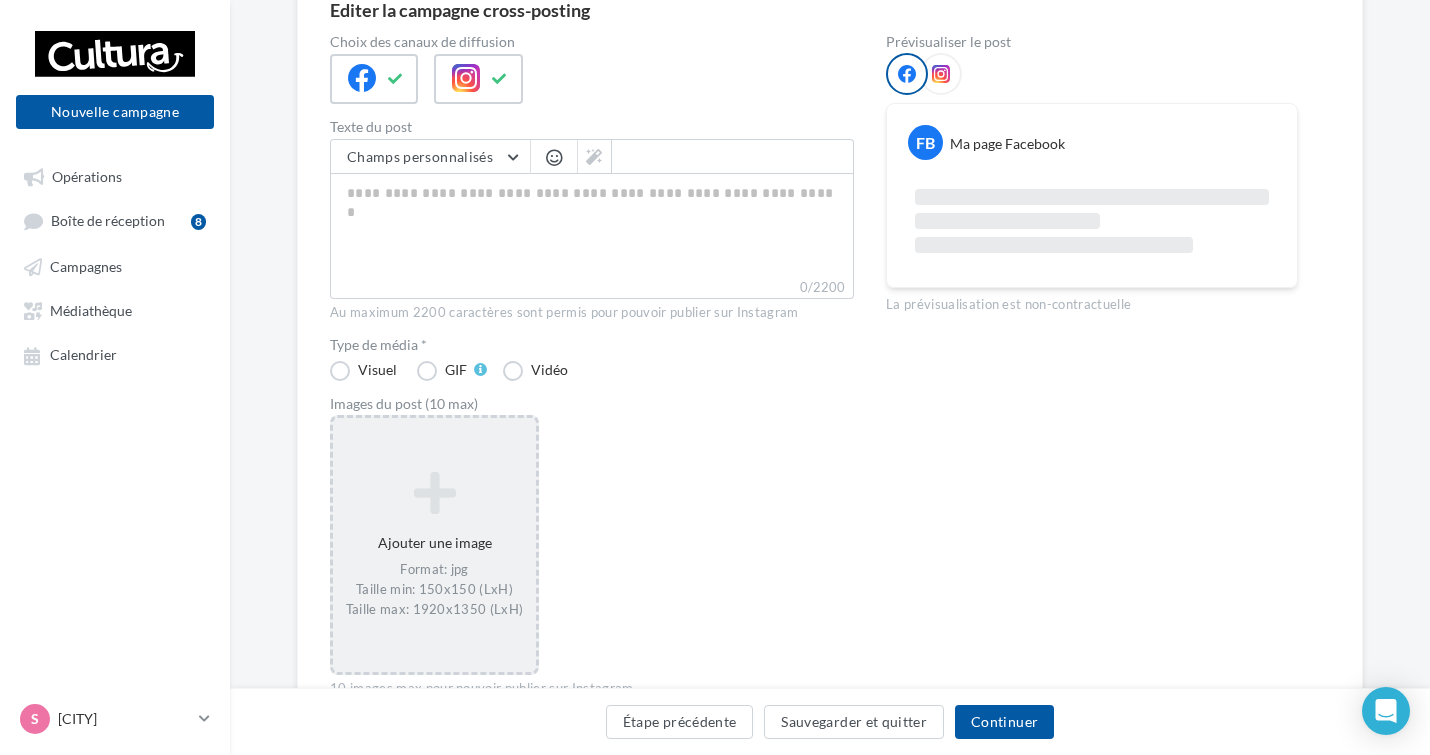 click at bounding box center (434, 493) 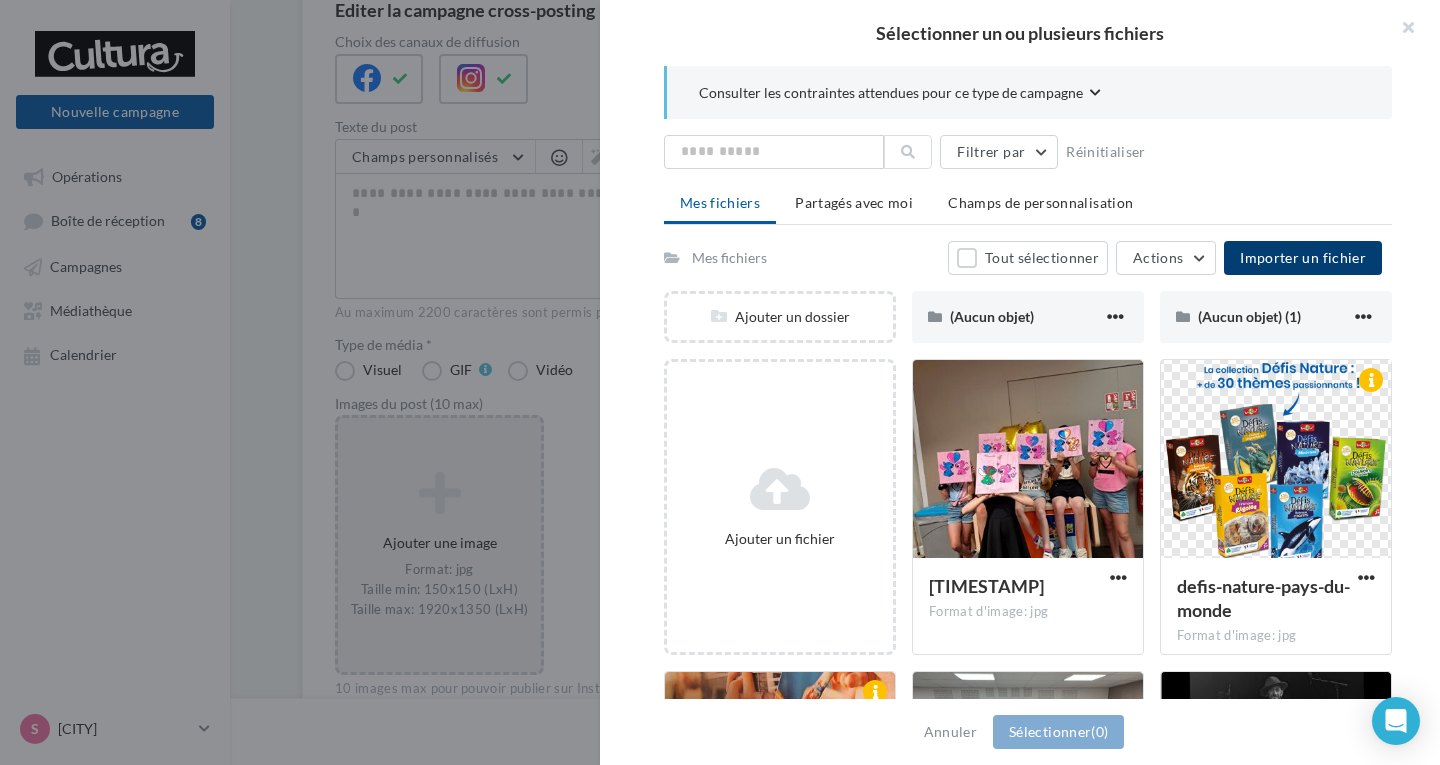 click on "Importer un fichier" at bounding box center [1303, 257] 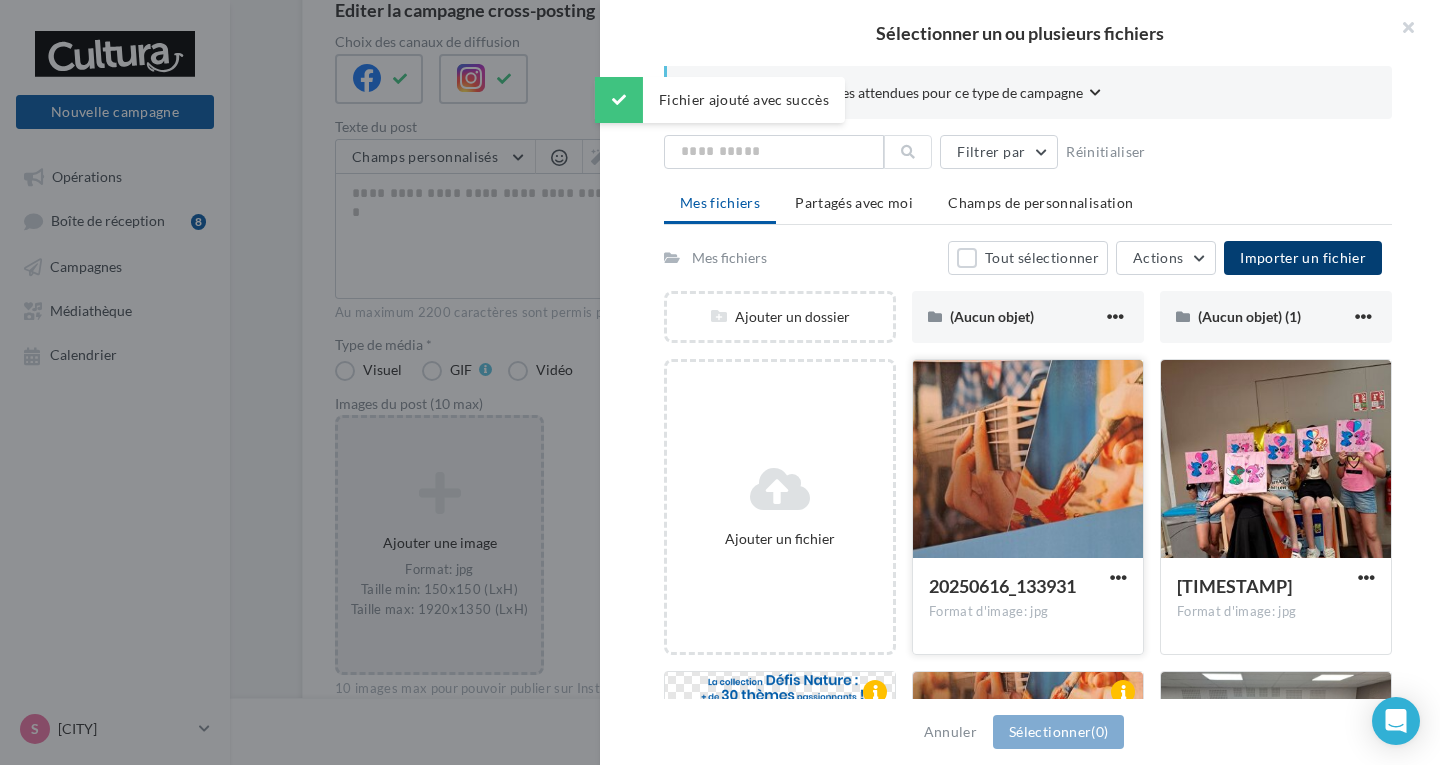 click at bounding box center (1028, 460) 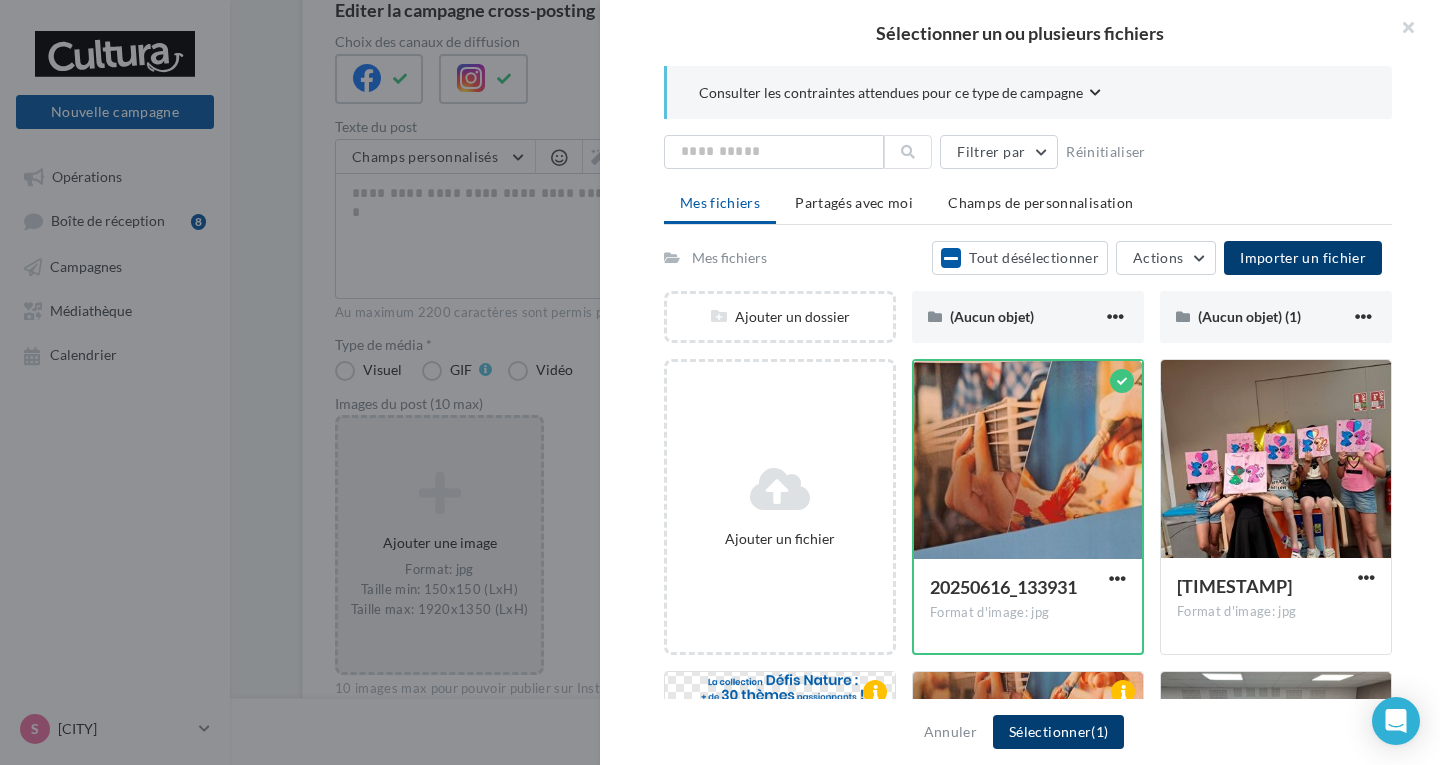 click on "Sélectionner   (1)" at bounding box center (1058, 732) 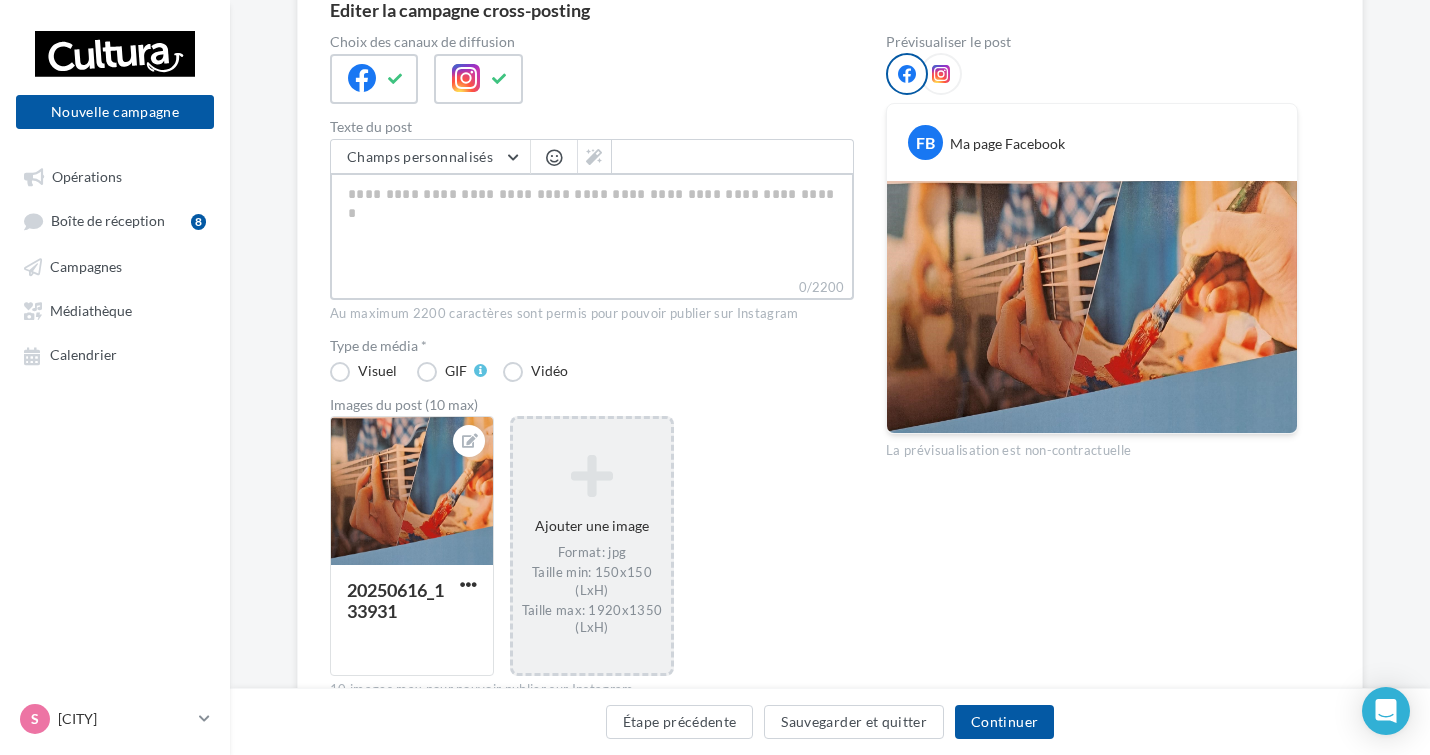 click on "0/2200" at bounding box center [592, 225] 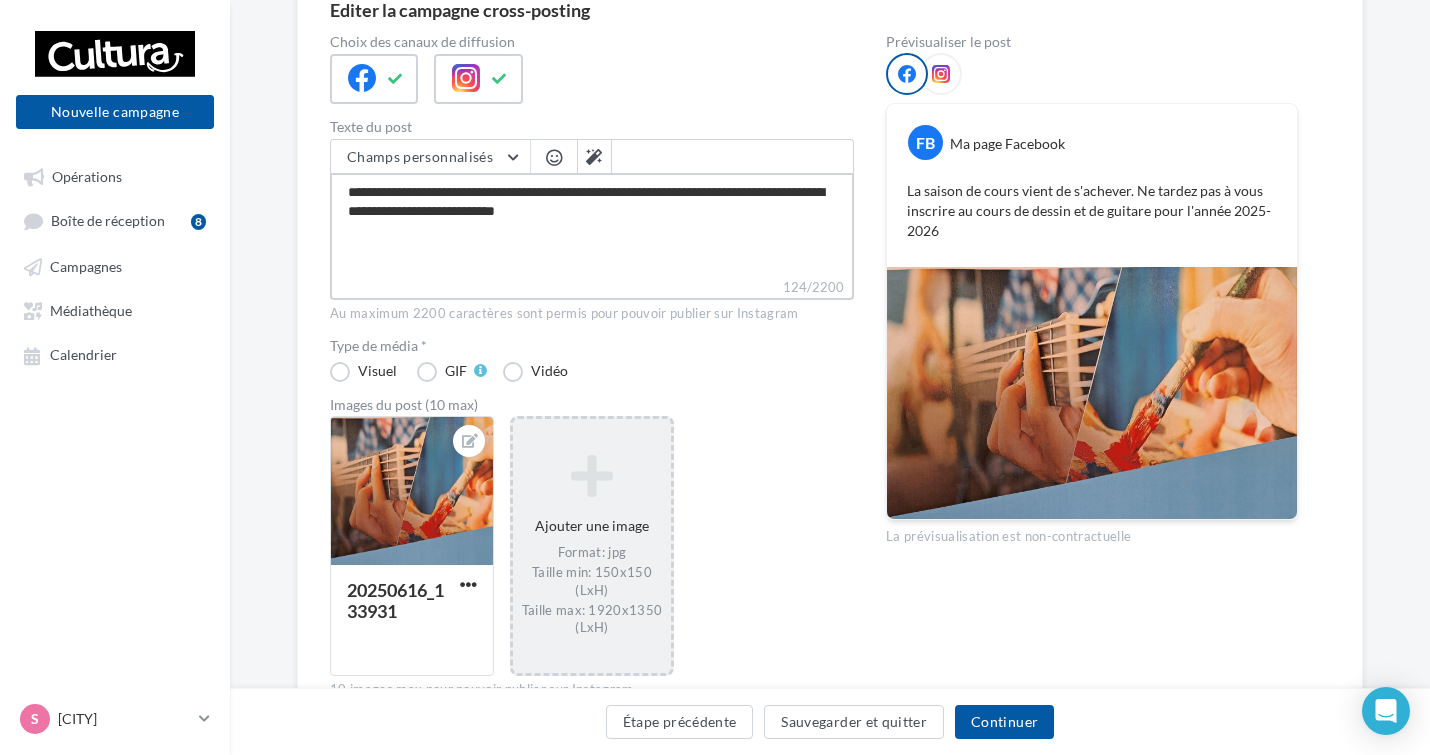 click on "**********" at bounding box center [592, 225] 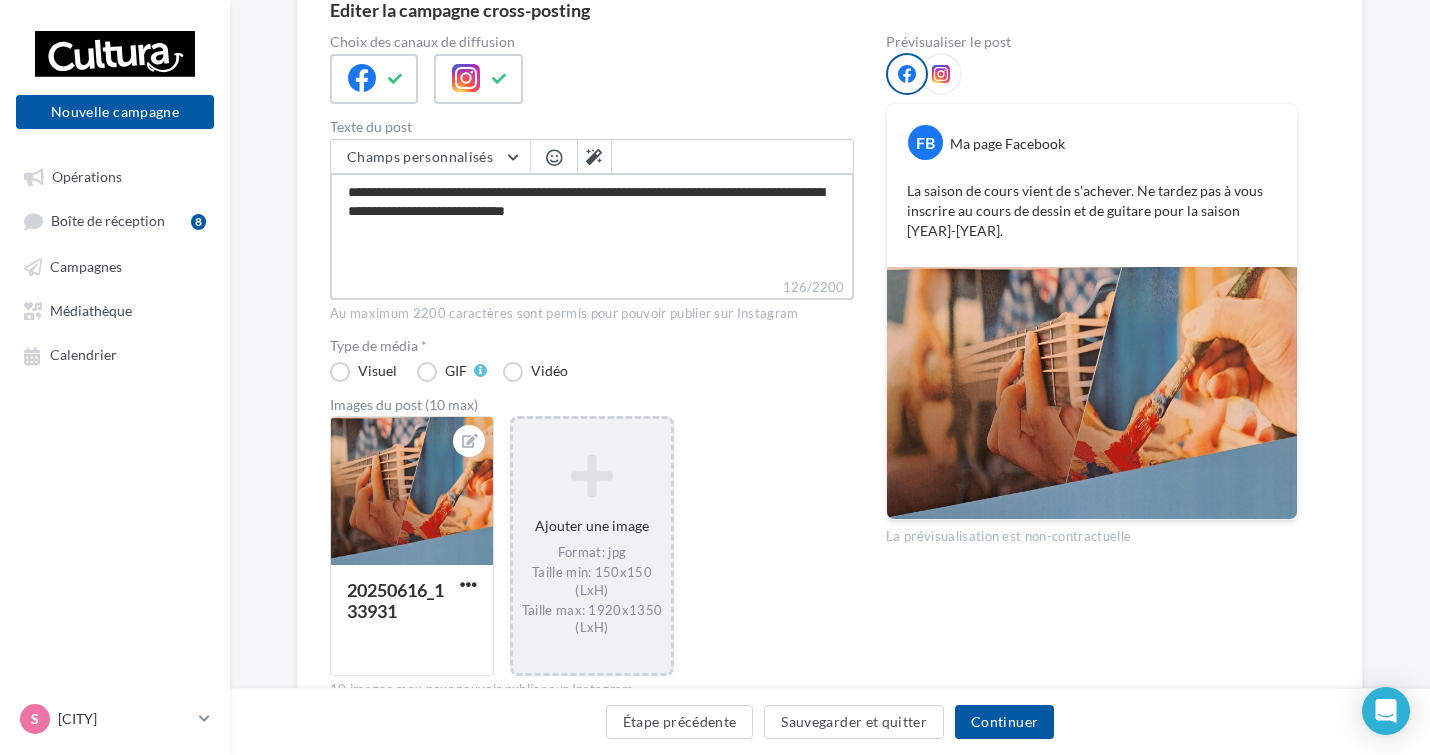 drag, startPoint x: 417, startPoint y: 188, endPoint x: 400, endPoint y: 192, distance: 17.464249 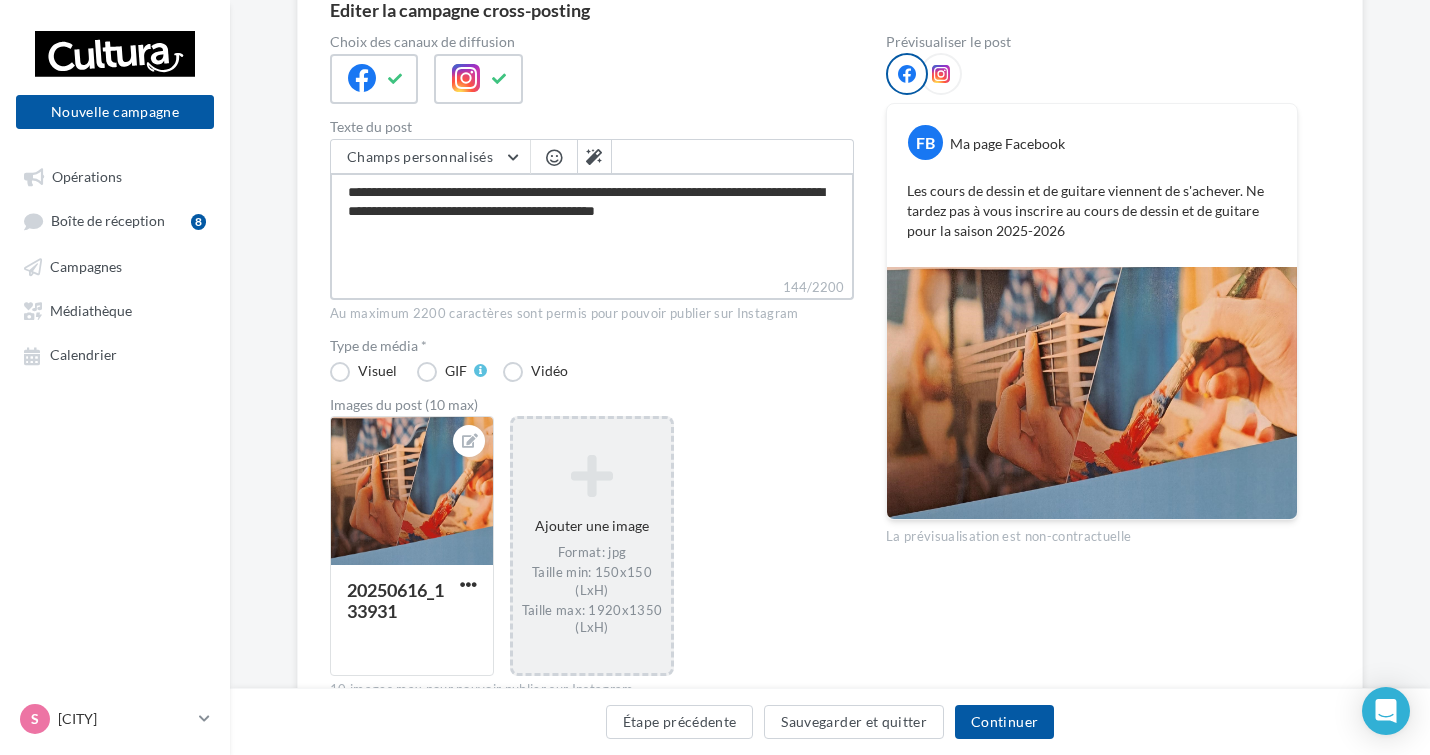 drag, startPoint x: 395, startPoint y: 215, endPoint x: 585, endPoint y: 221, distance: 190.09471 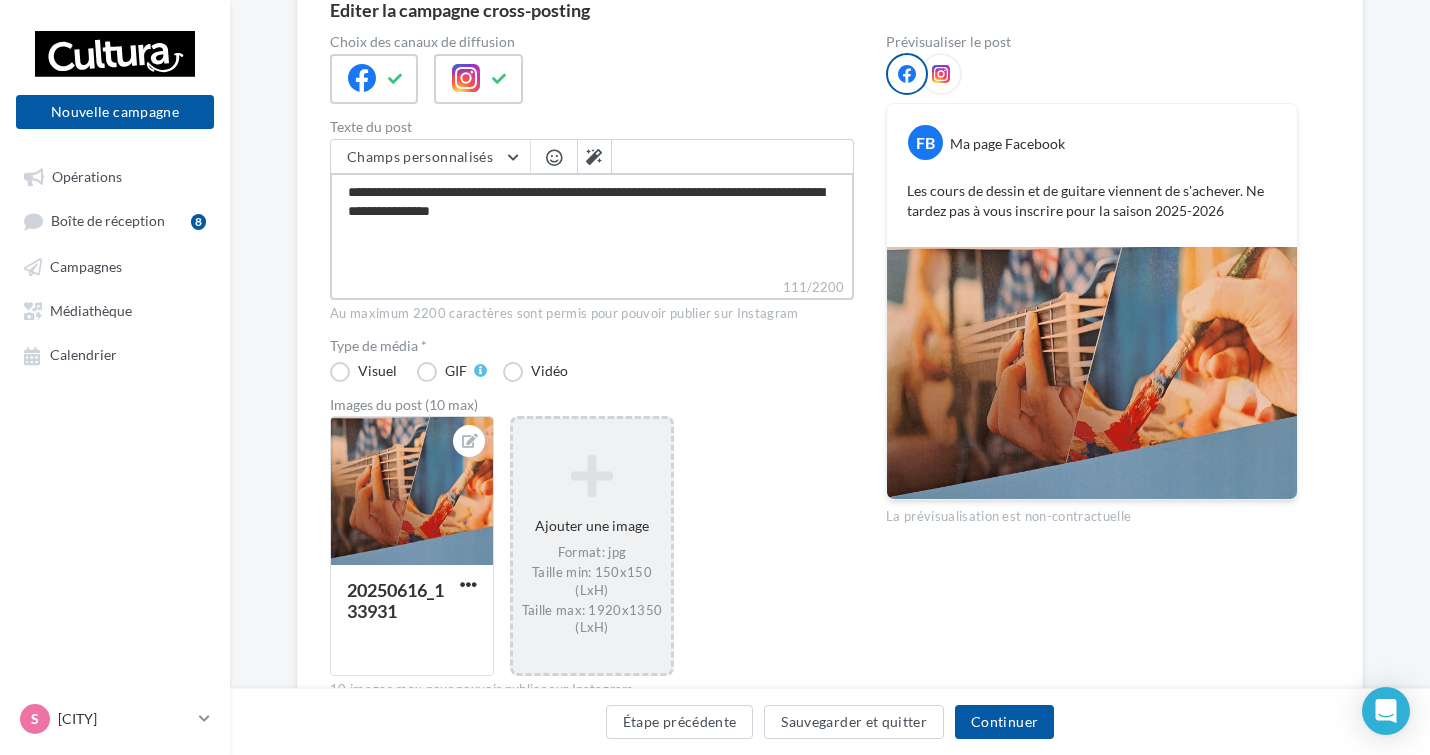 click on "**********" at bounding box center (592, 225) 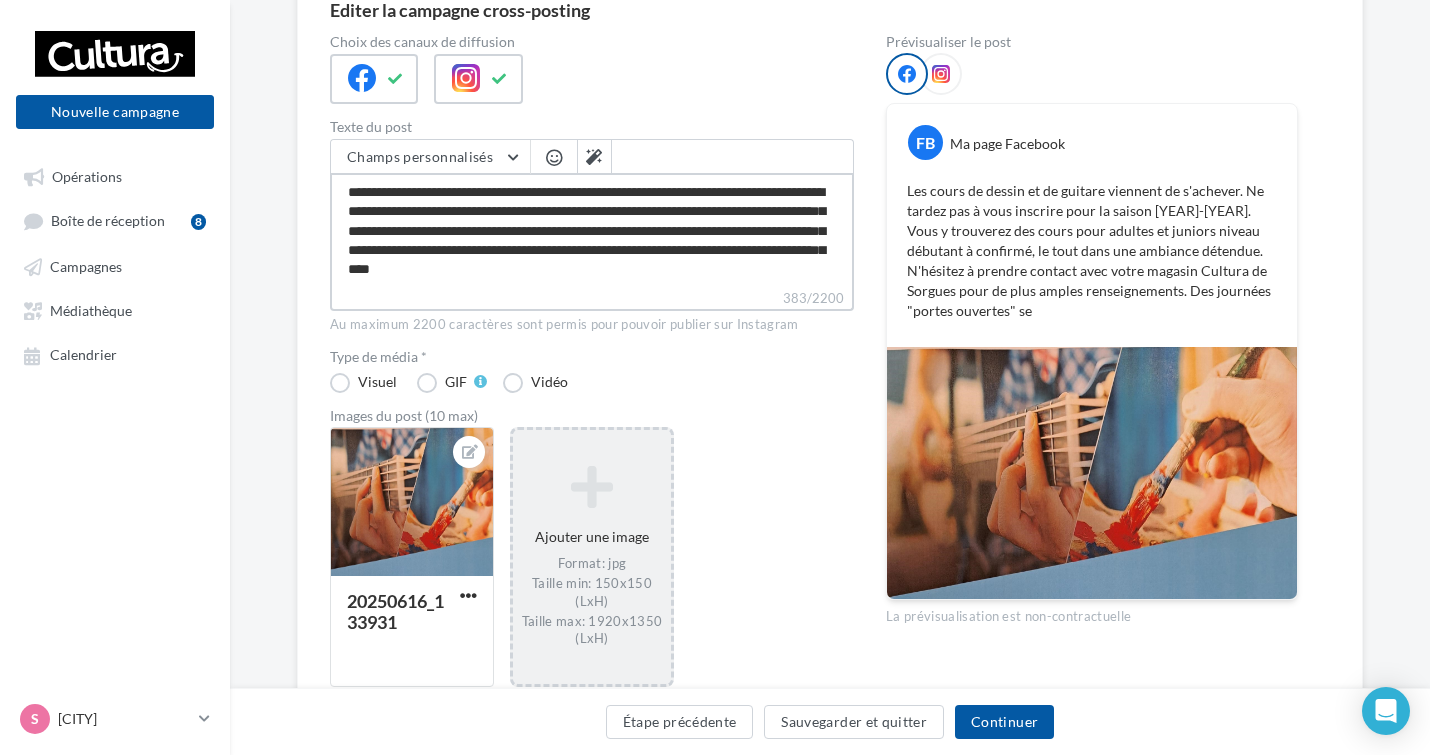 scroll, scrollTop: 10, scrollLeft: 0, axis: vertical 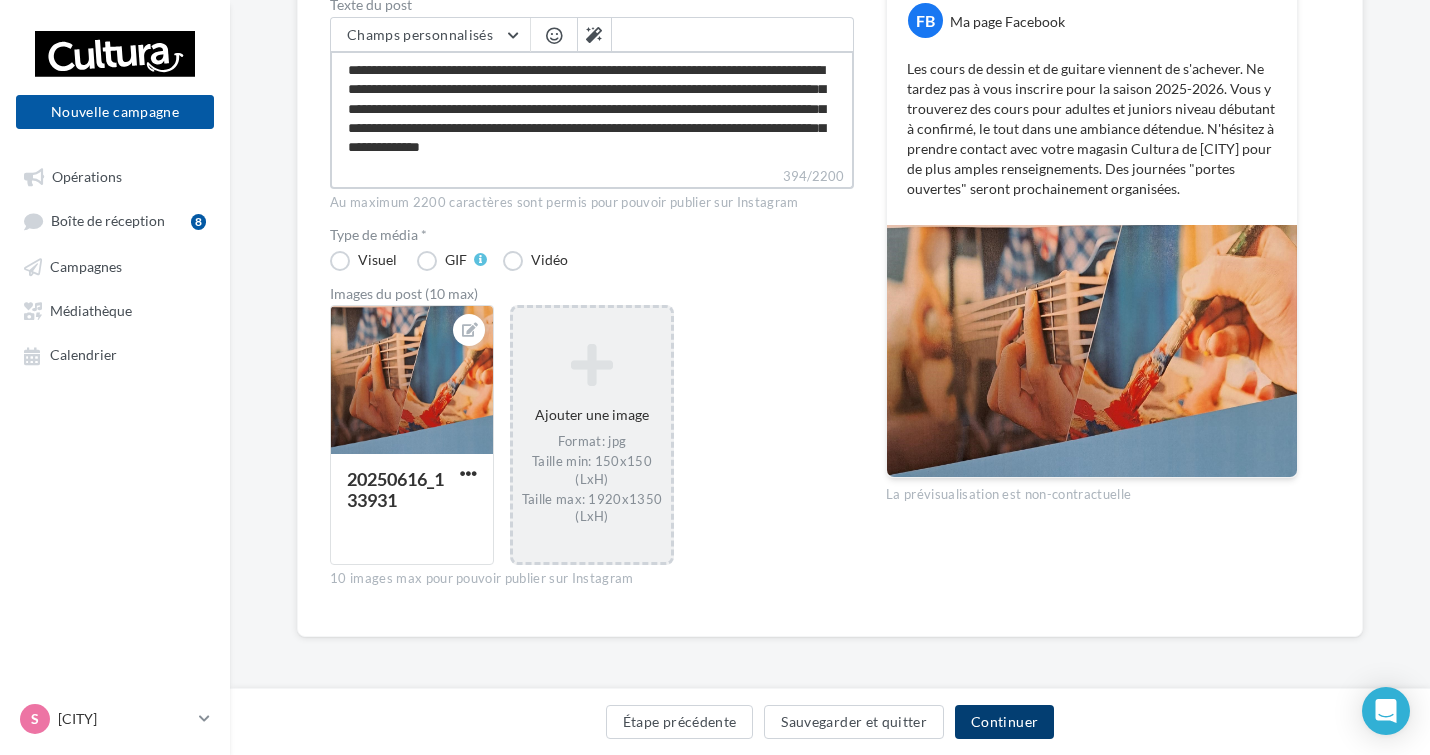 type on "**********" 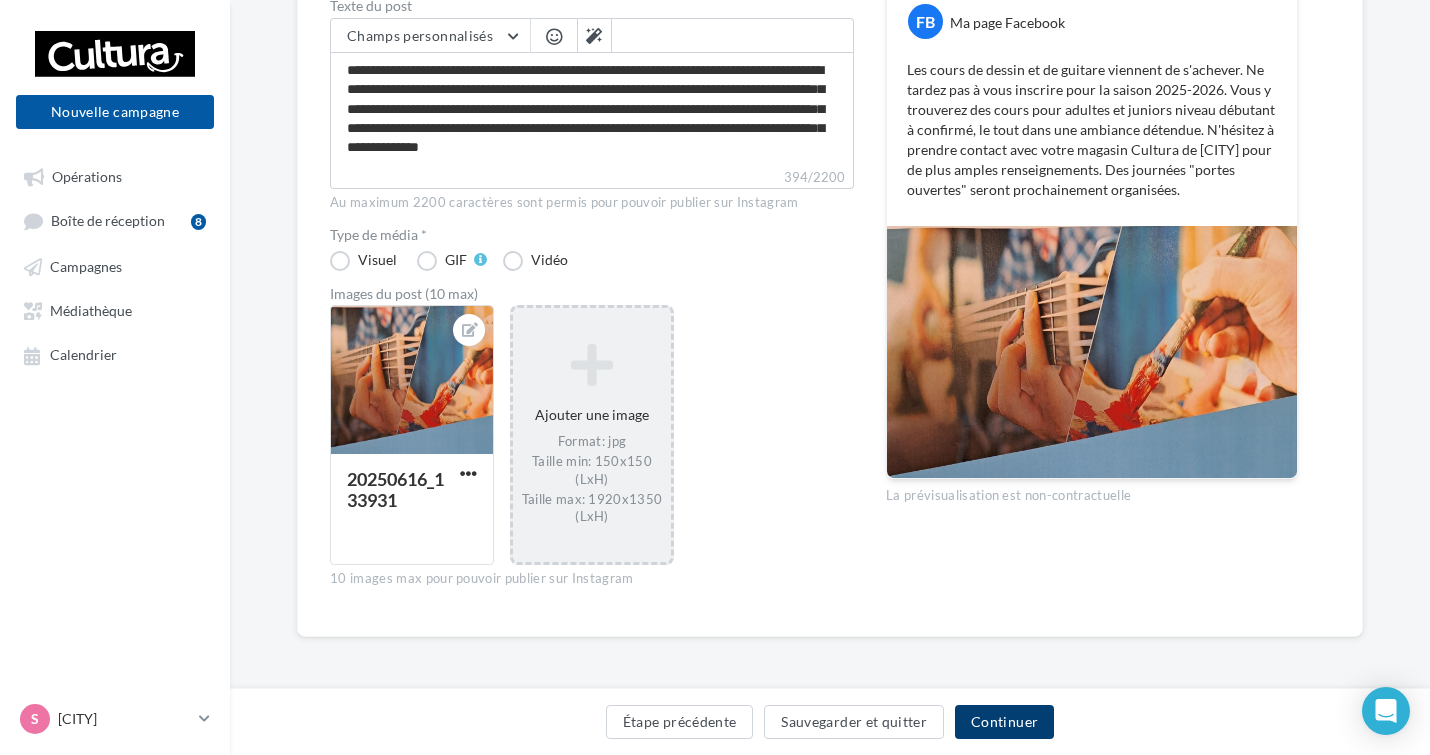 scroll, scrollTop: 321, scrollLeft: 0, axis: vertical 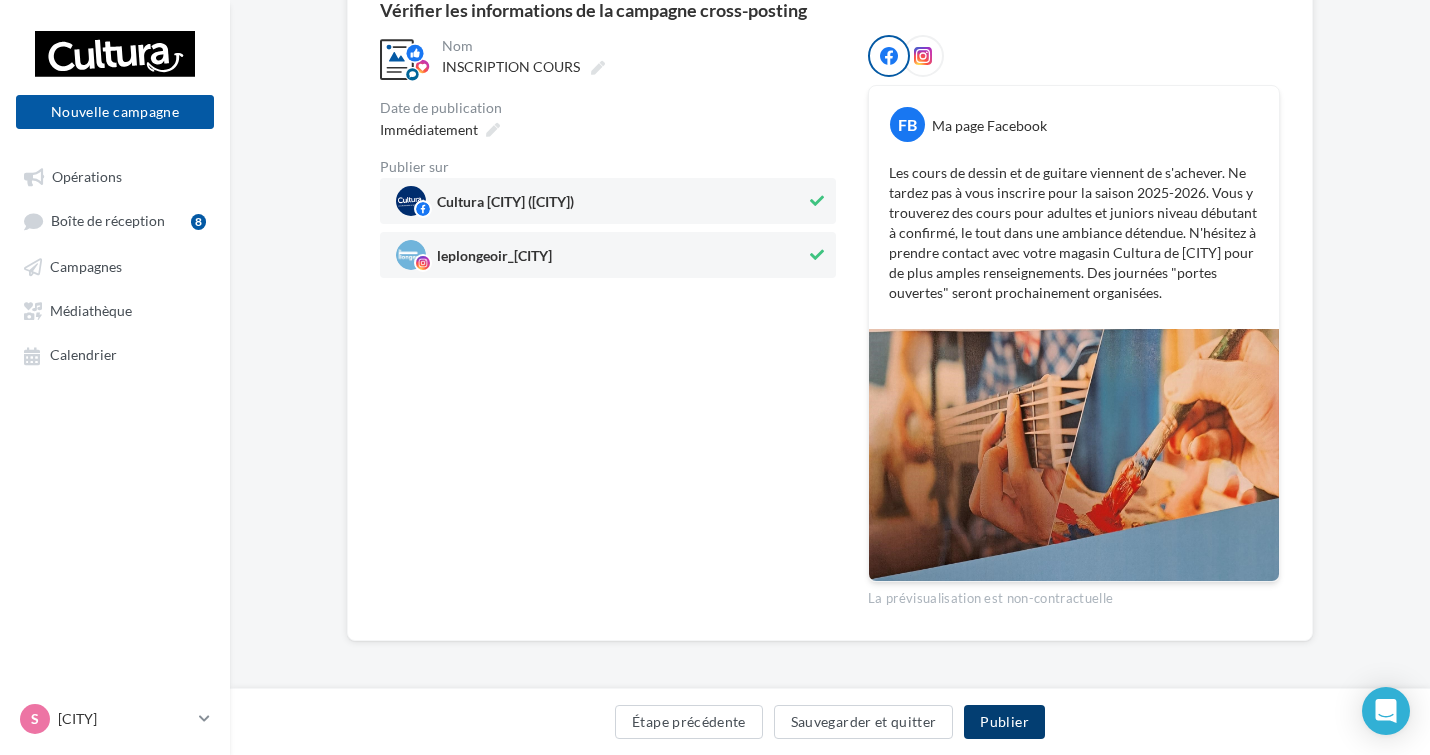 click on "Publier" at bounding box center (1004, 722) 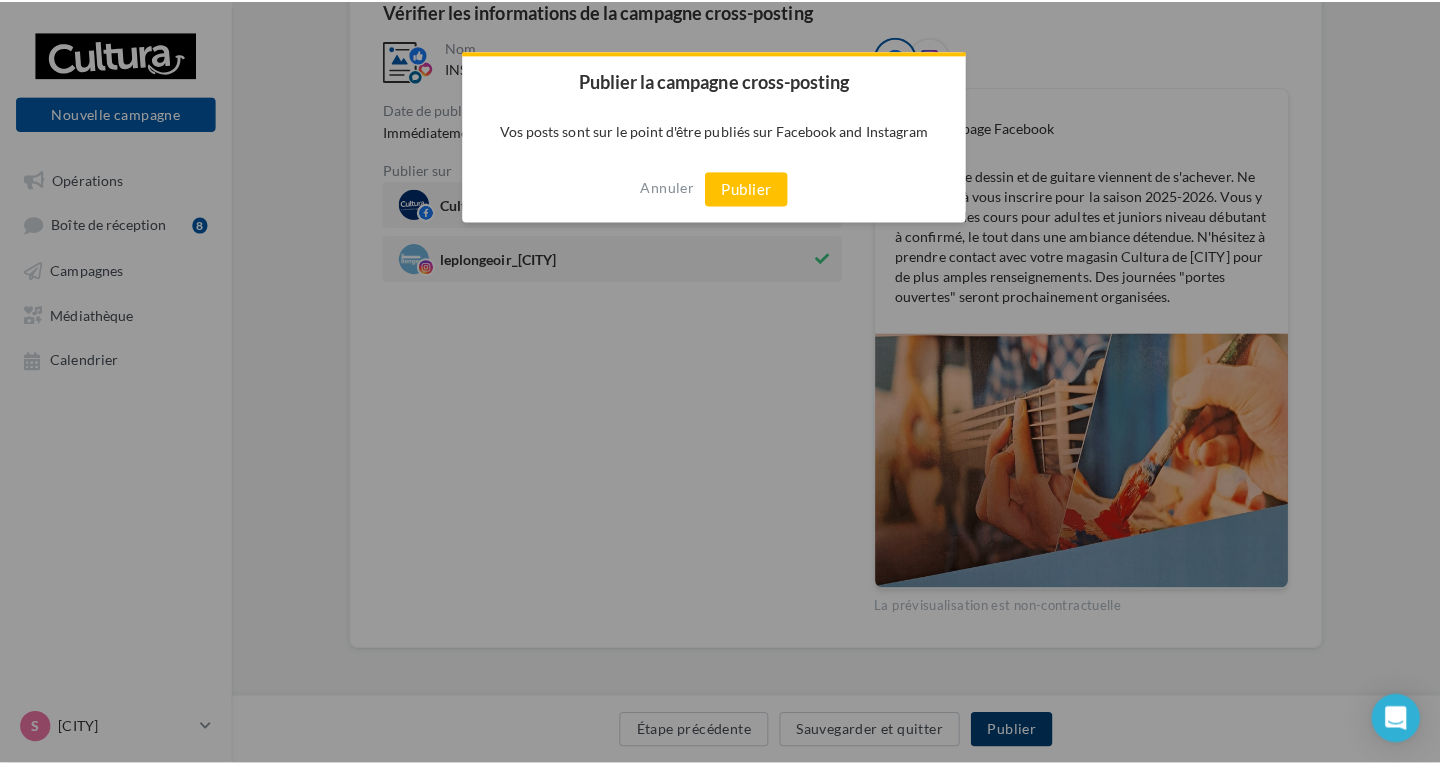 scroll, scrollTop: 194, scrollLeft: 0, axis: vertical 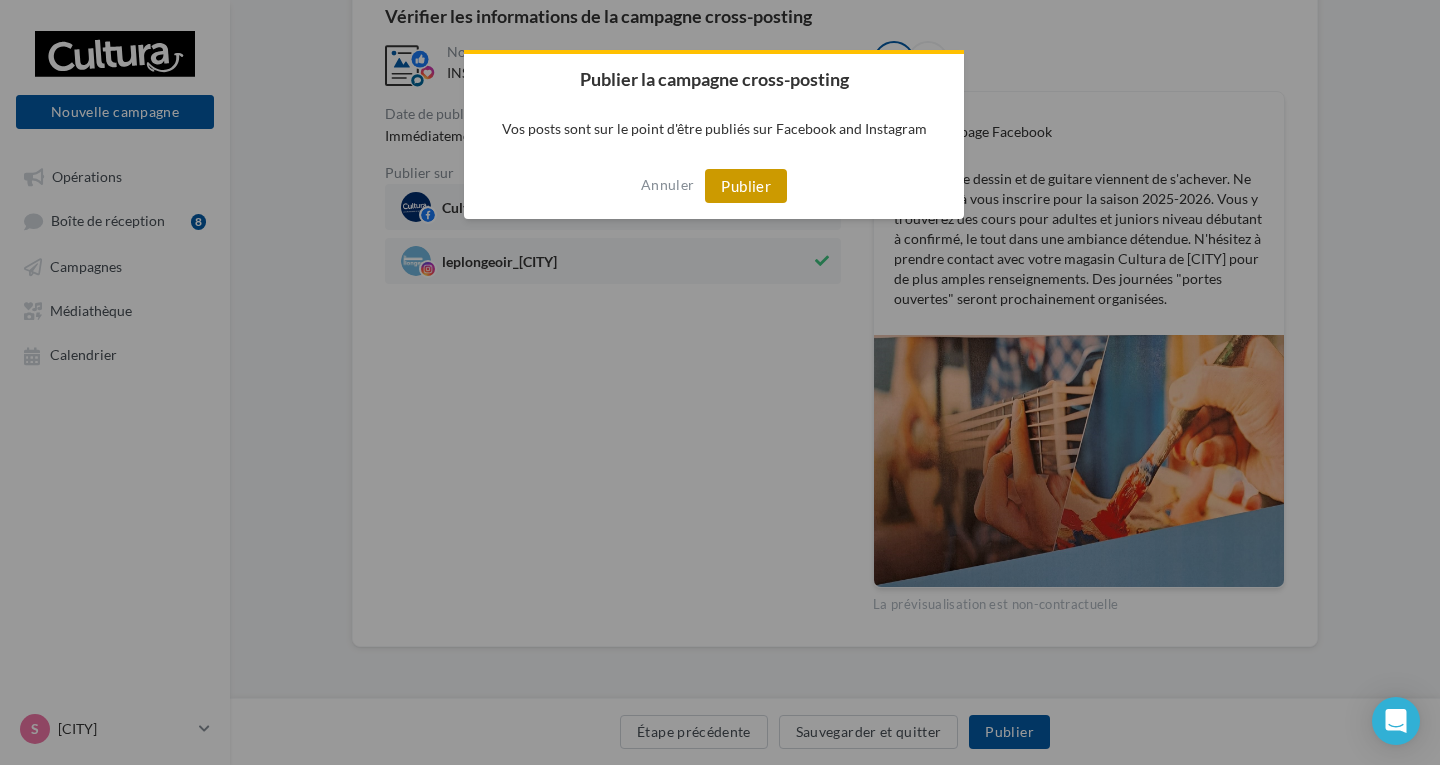 click on "Publier" at bounding box center [746, 186] 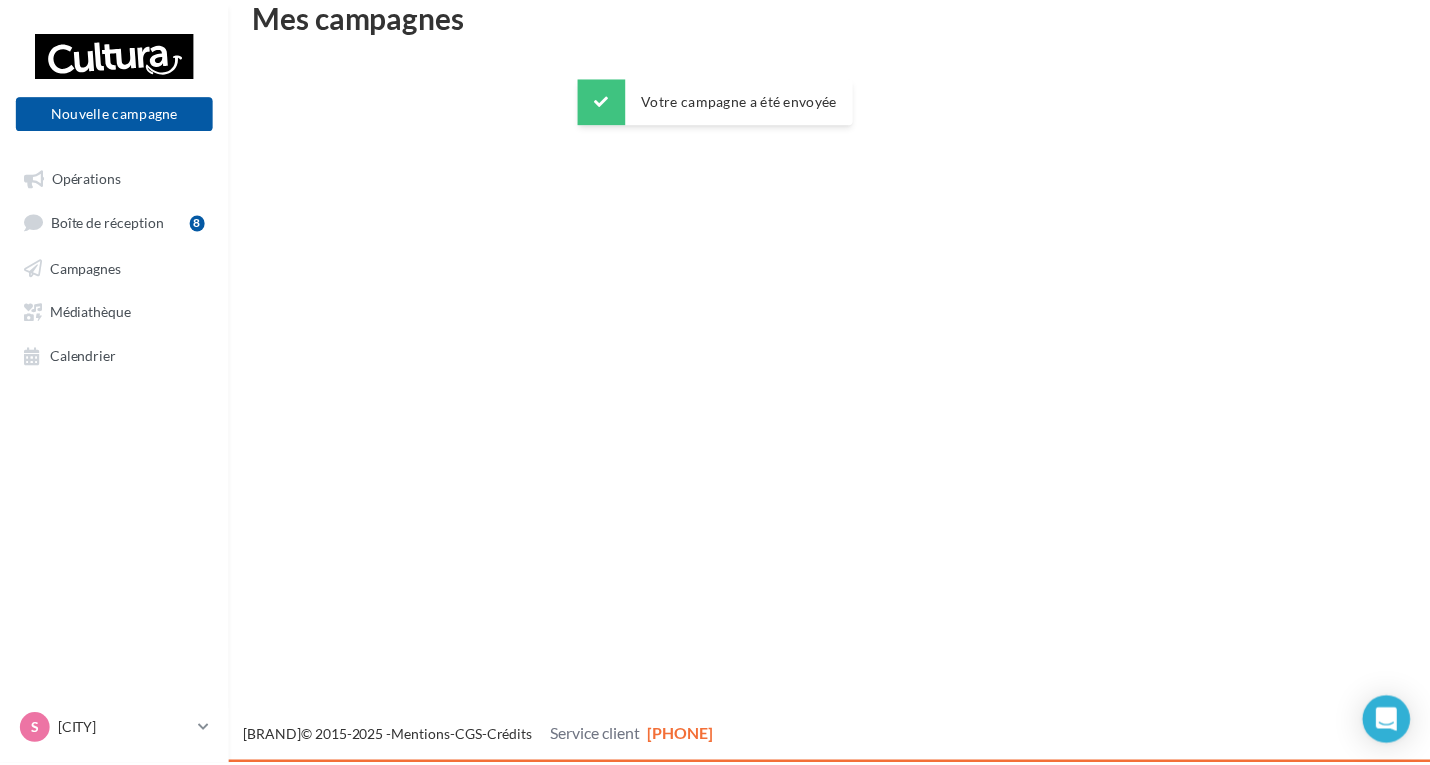 scroll, scrollTop: 32, scrollLeft: 0, axis: vertical 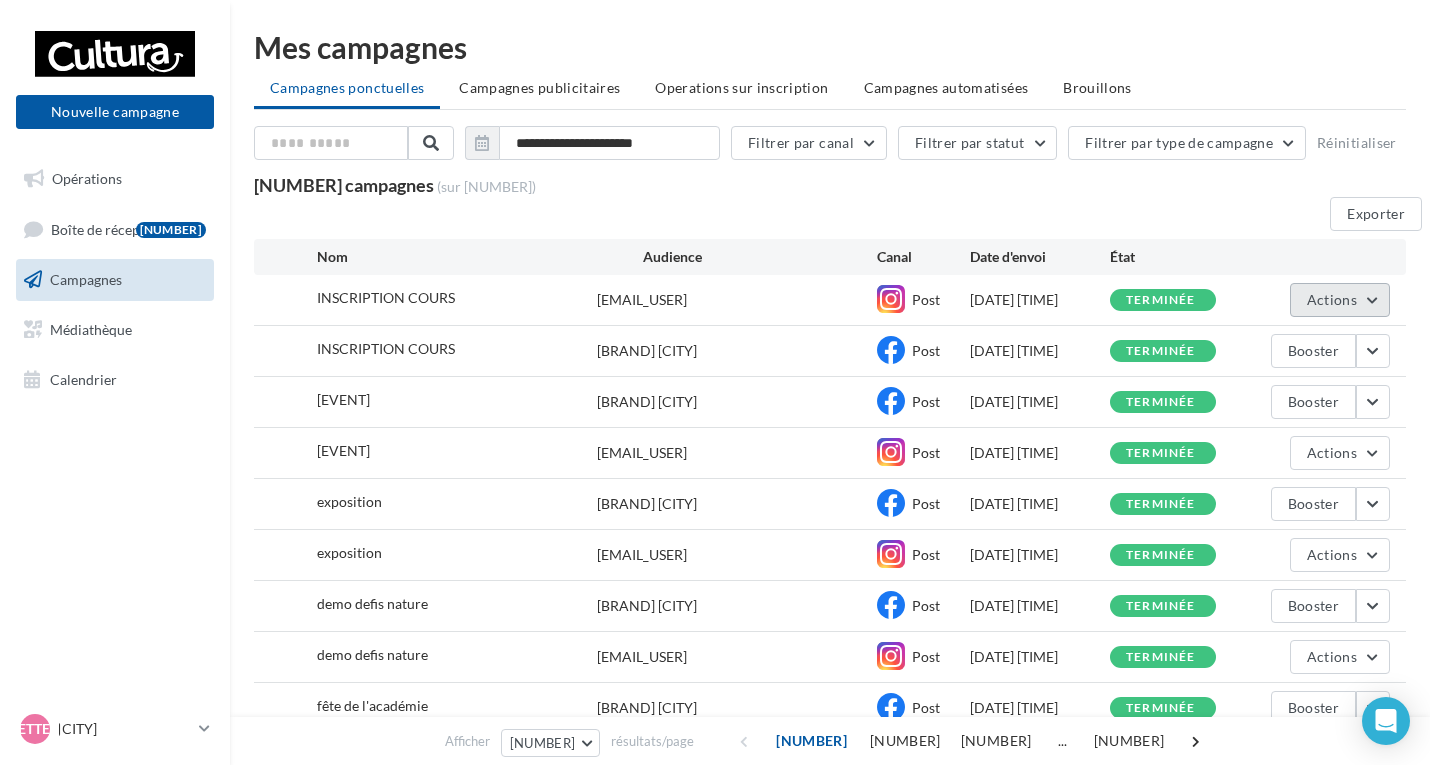 click on "Actions" at bounding box center [1332, 299] 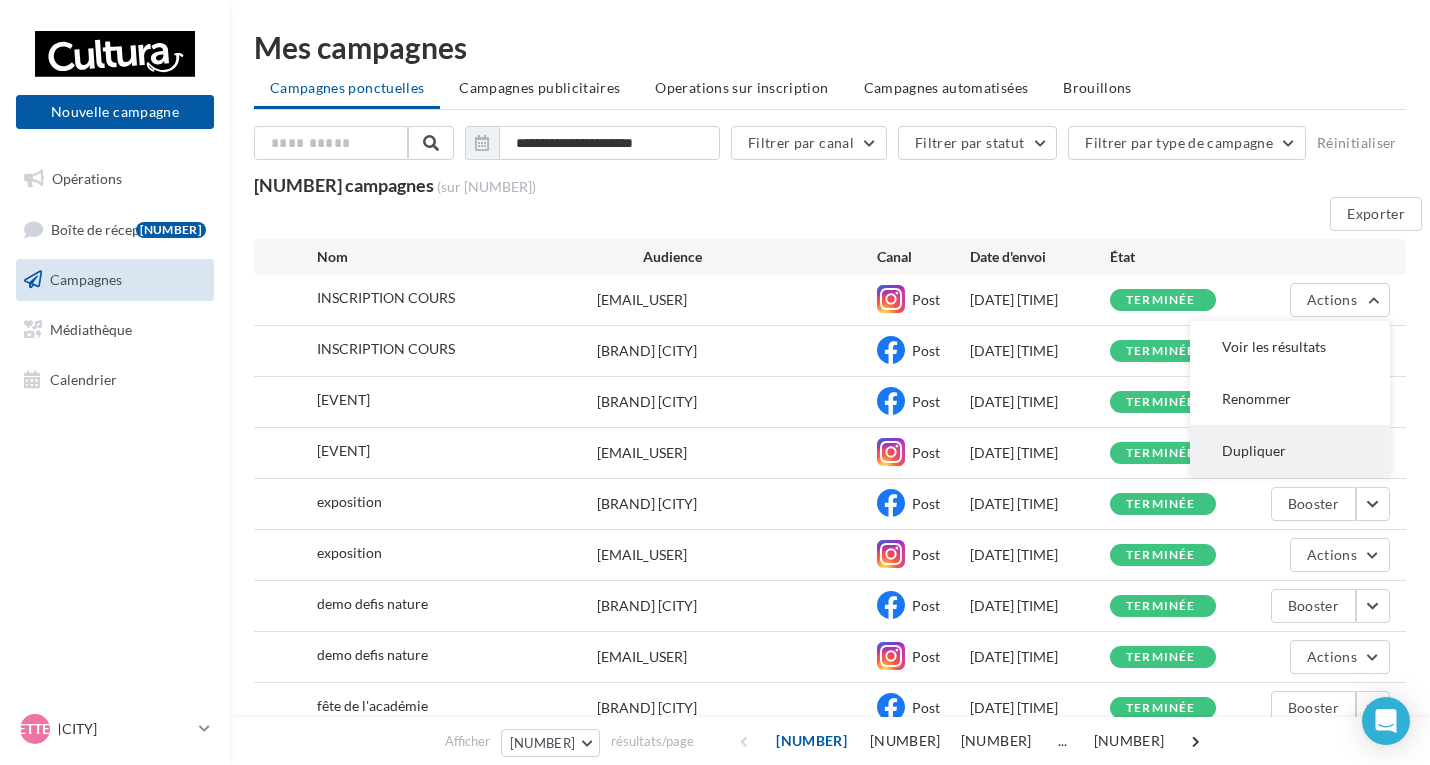 click on "Dupliquer" at bounding box center (1290, 347) 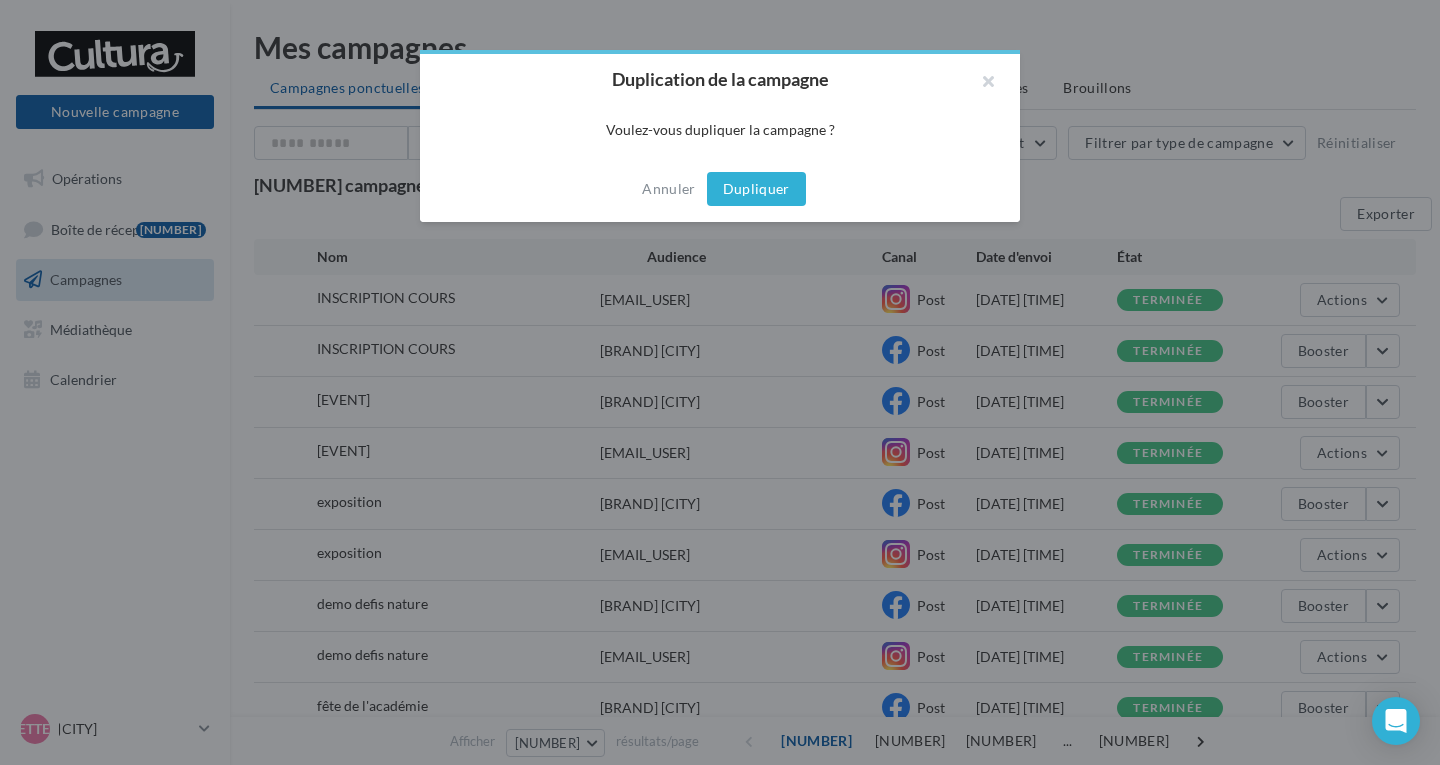 click on "Dupliquer" at bounding box center (756, 189) 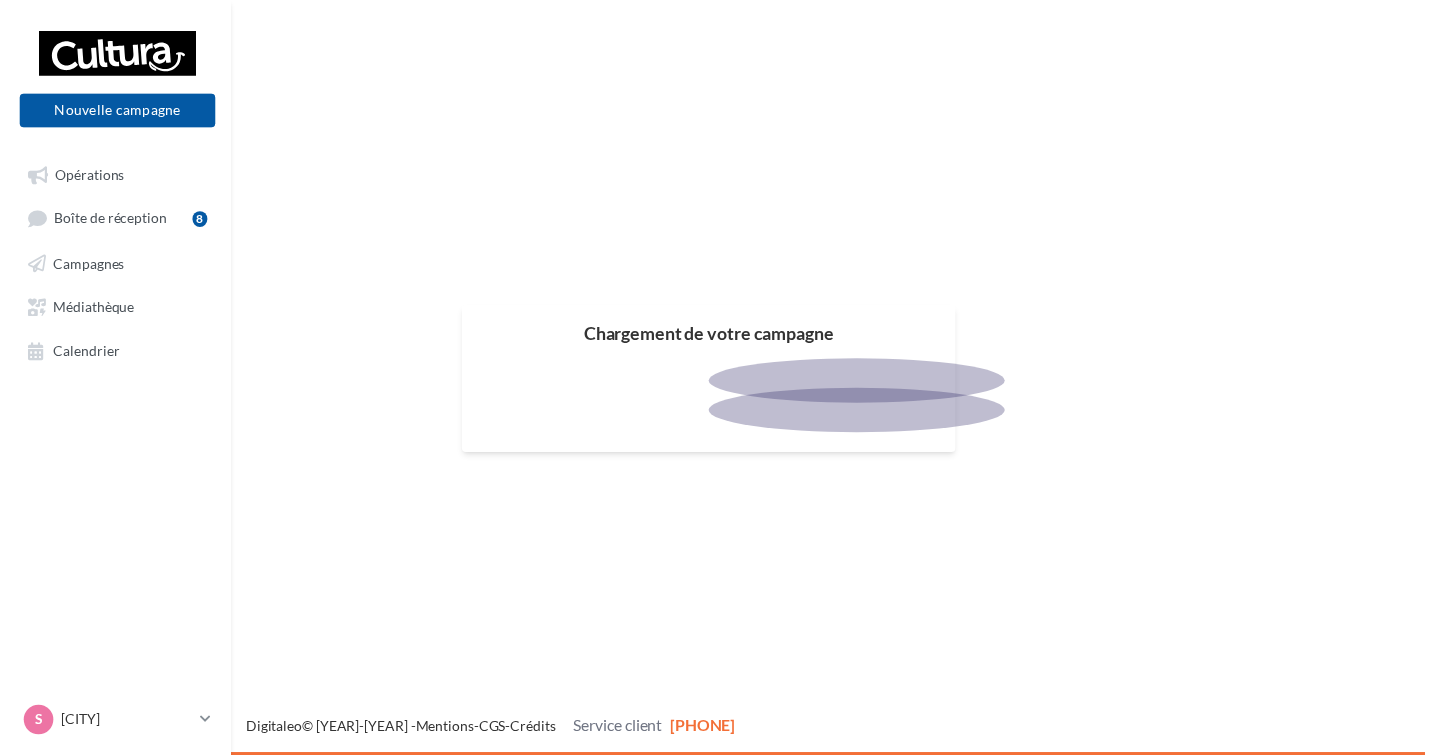 scroll, scrollTop: 0, scrollLeft: 0, axis: both 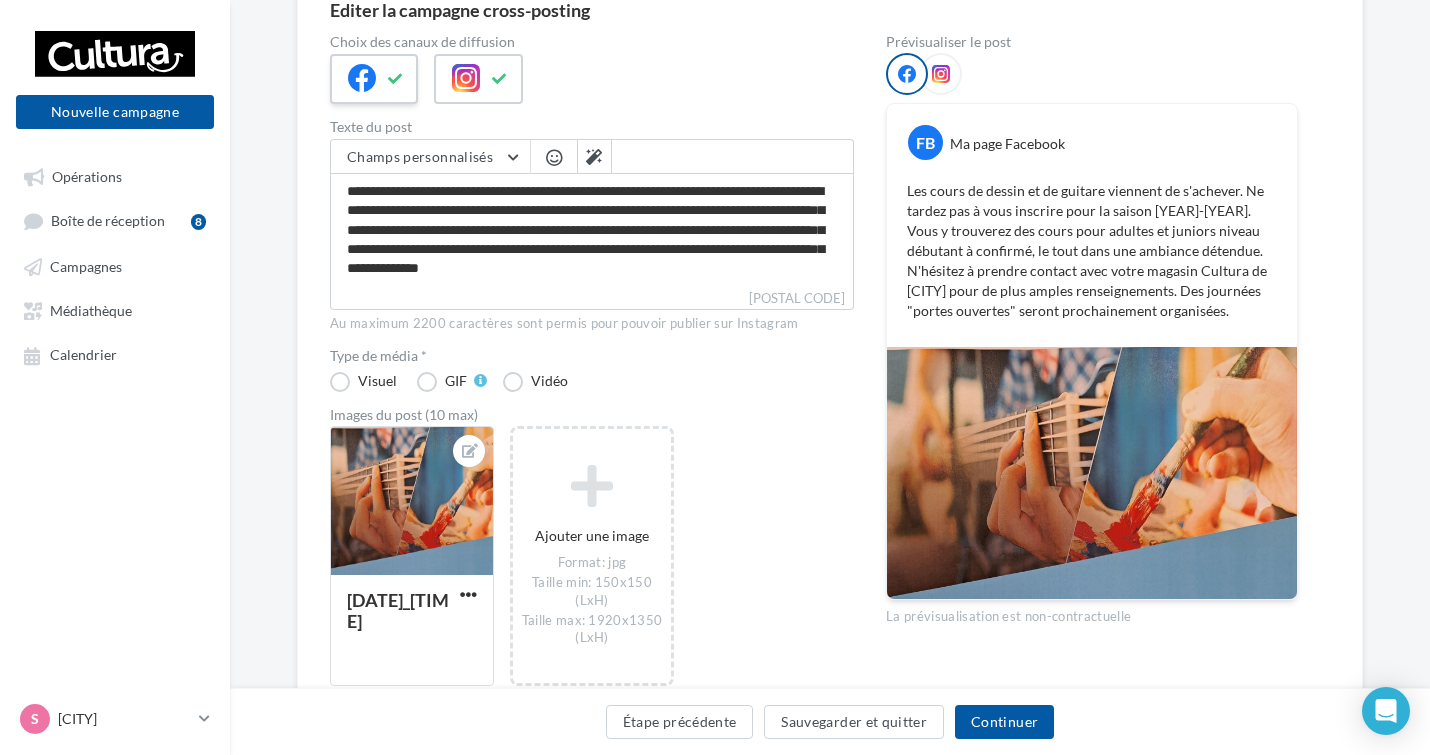 click at bounding box center [396, 79] 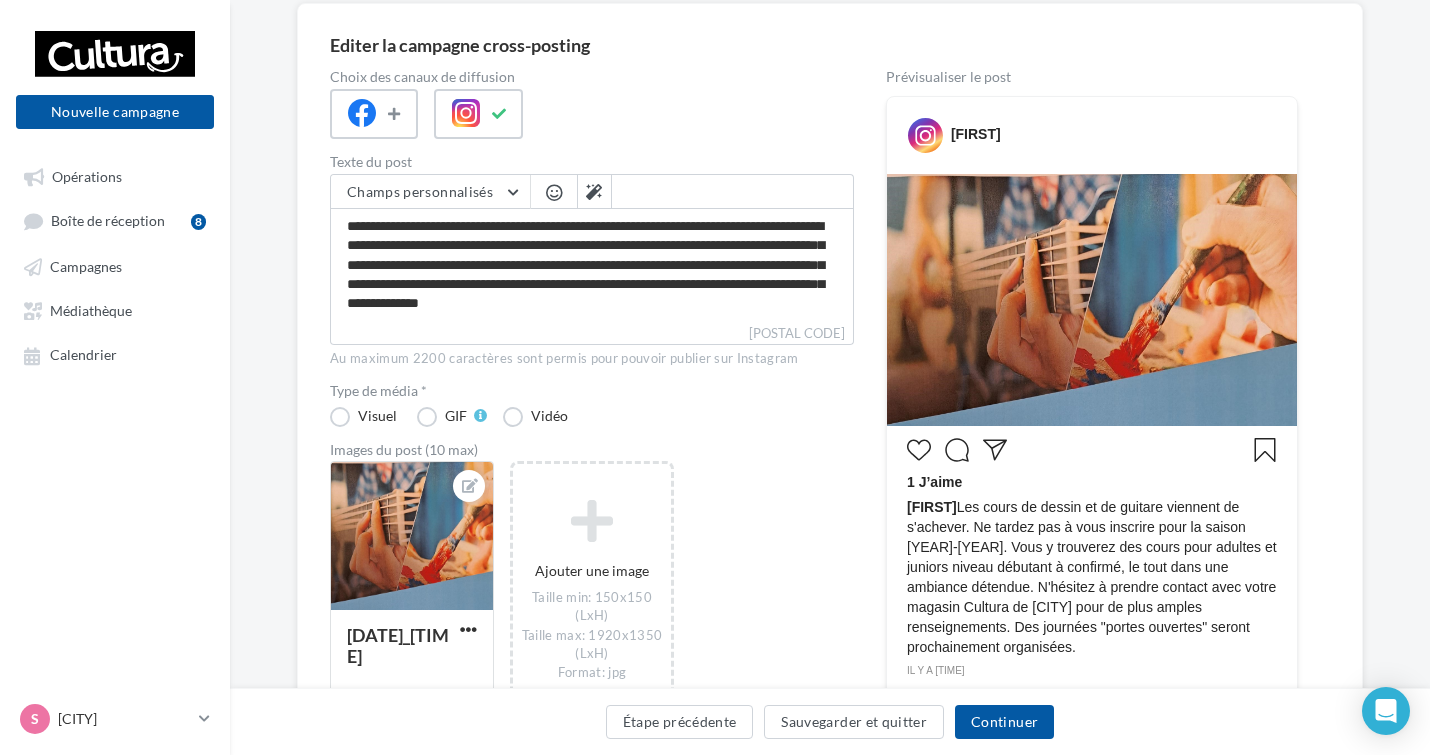 scroll, scrollTop: 61, scrollLeft: 0, axis: vertical 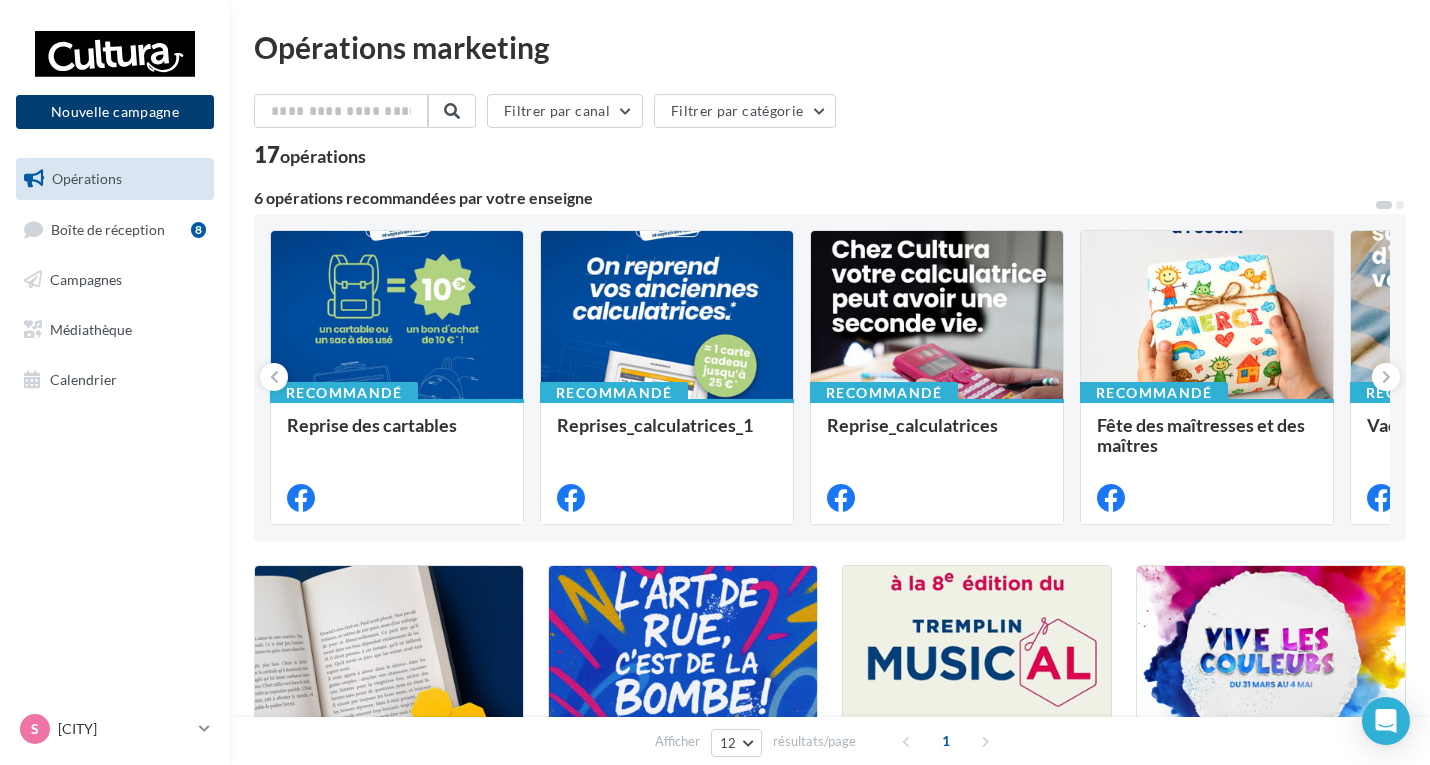 click on "Nouvelle campagne" at bounding box center [115, 112] 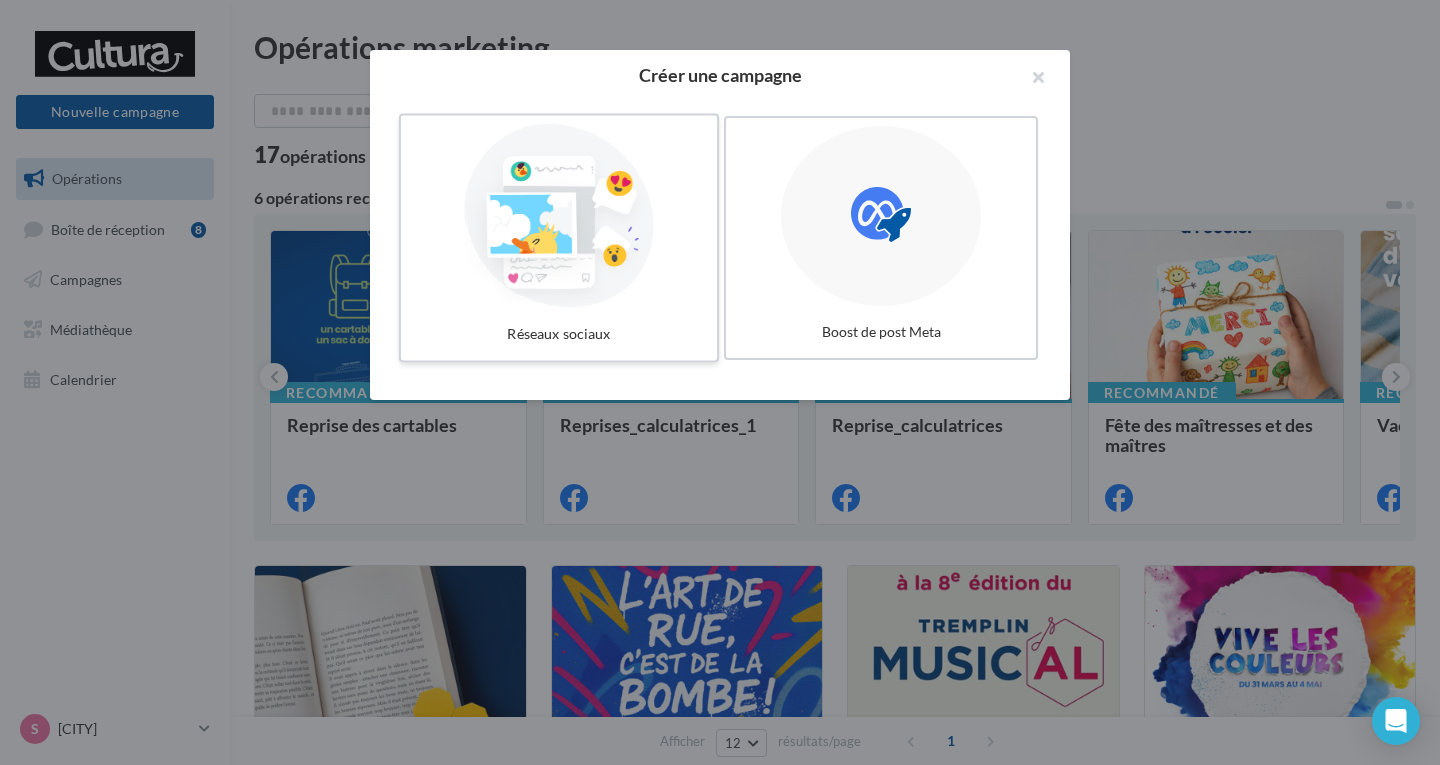 click at bounding box center (559, 216) 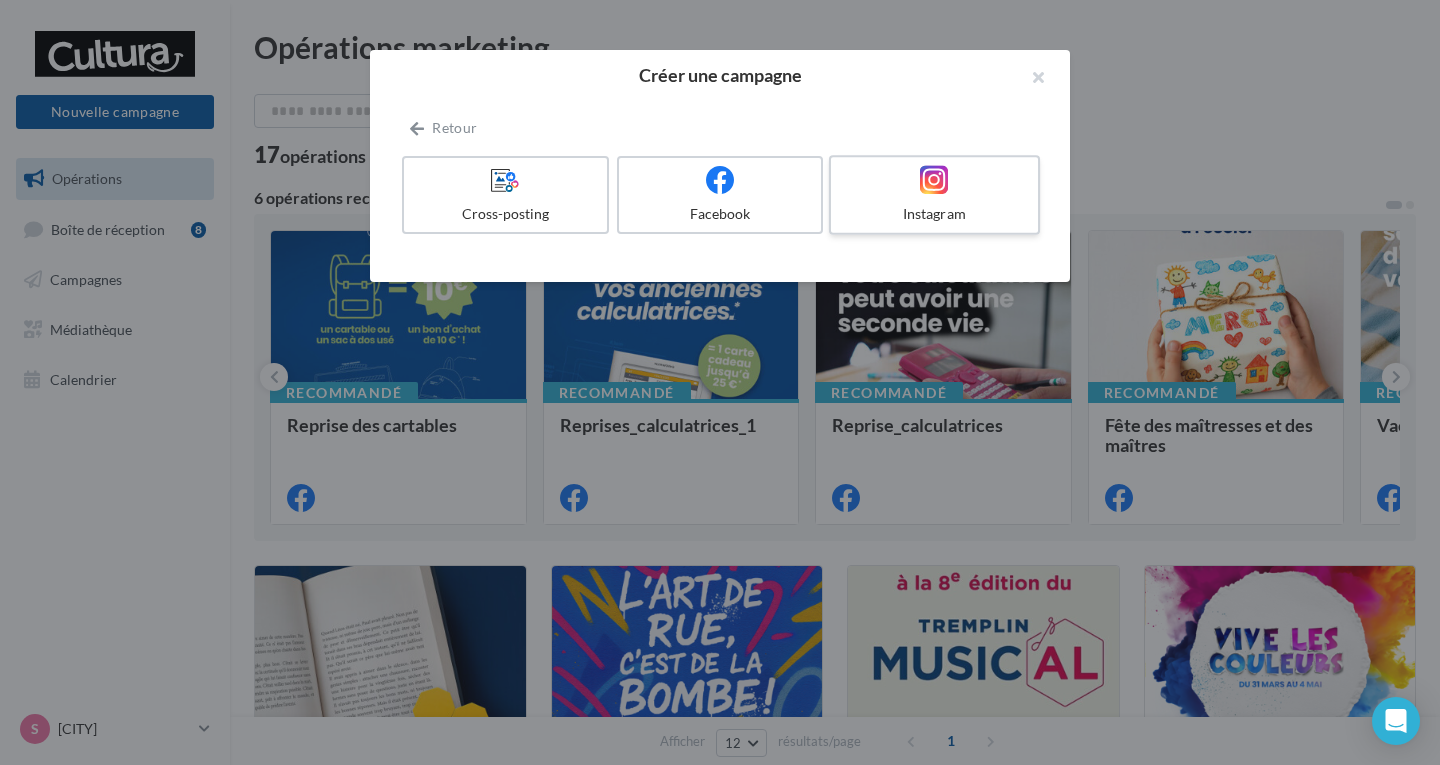 click on "Instagram" at bounding box center (934, 214) 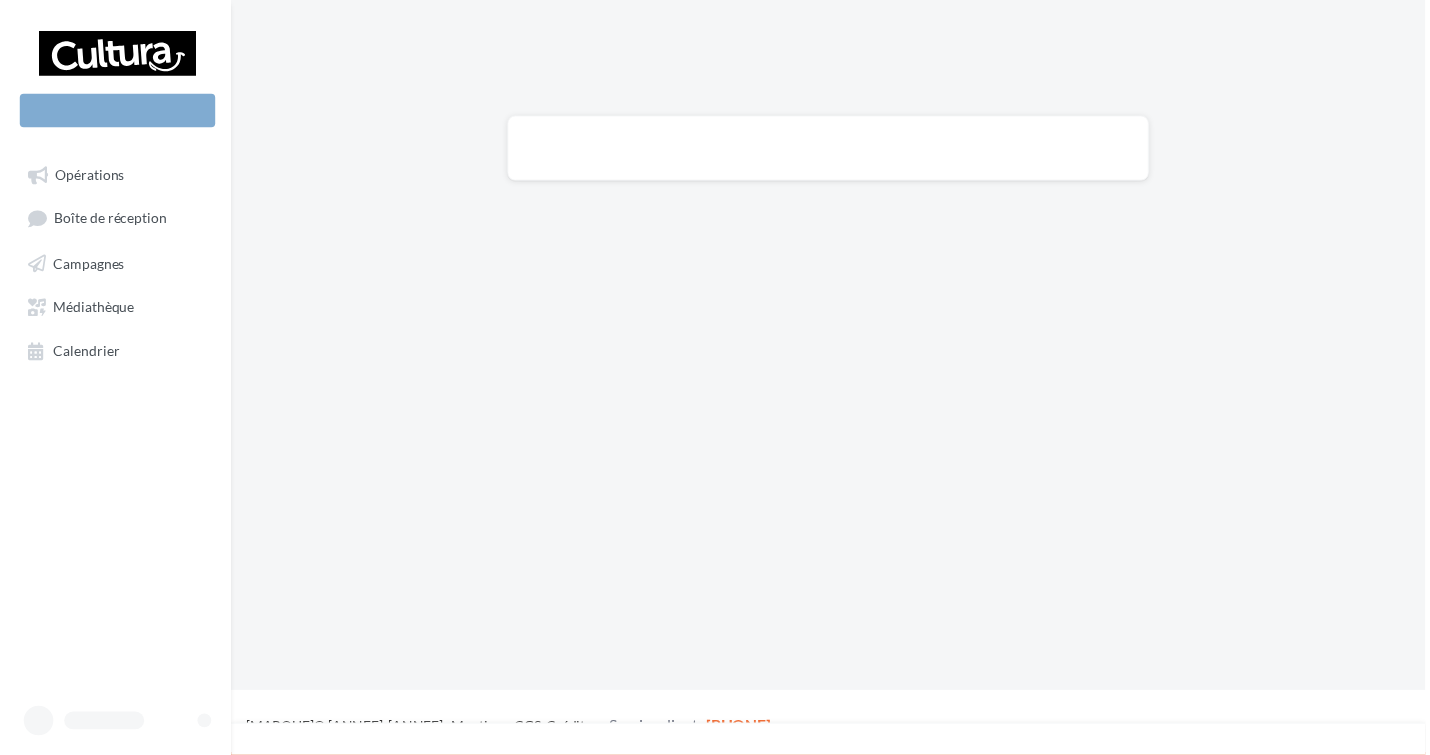 scroll, scrollTop: 0, scrollLeft: 0, axis: both 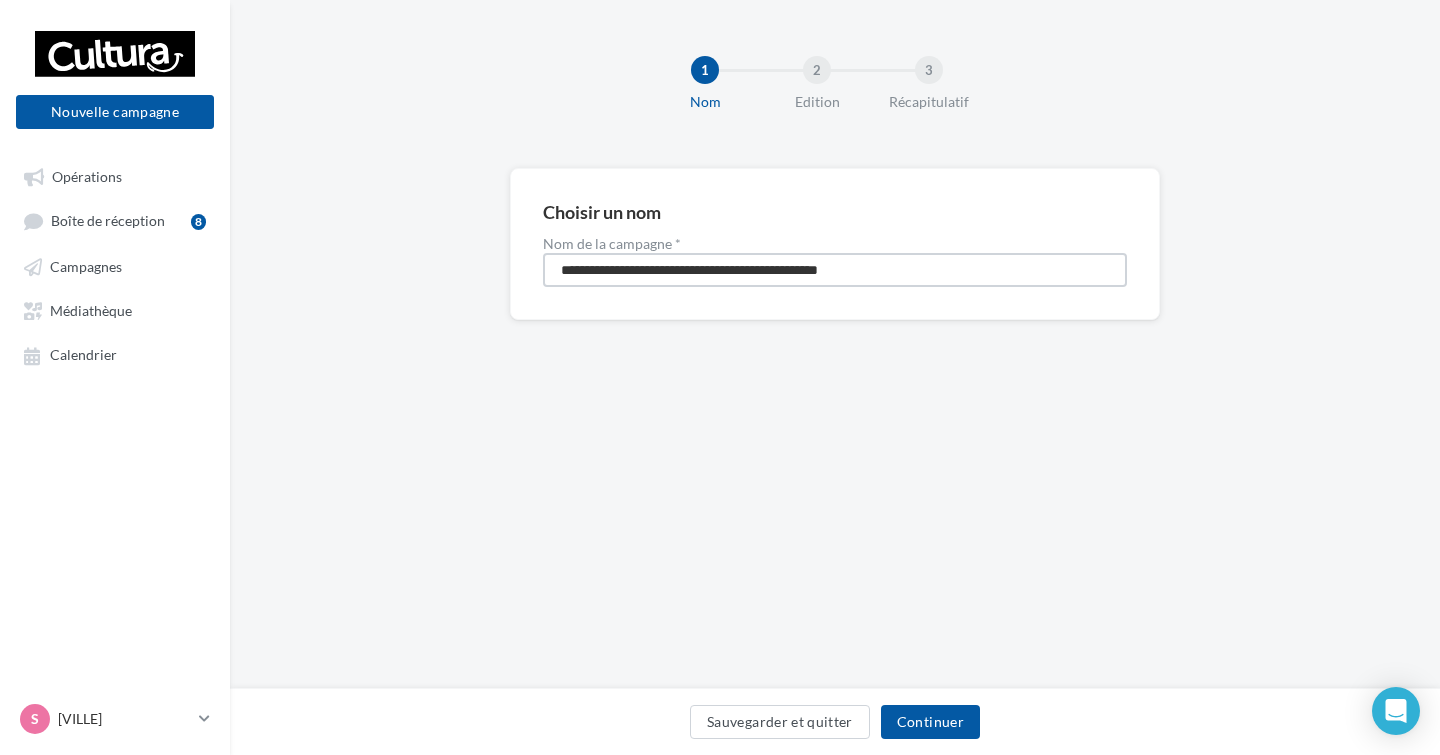 drag, startPoint x: 930, startPoint y: 271, endPoint x: 0, endPoint y: 281, distance: 930.0538 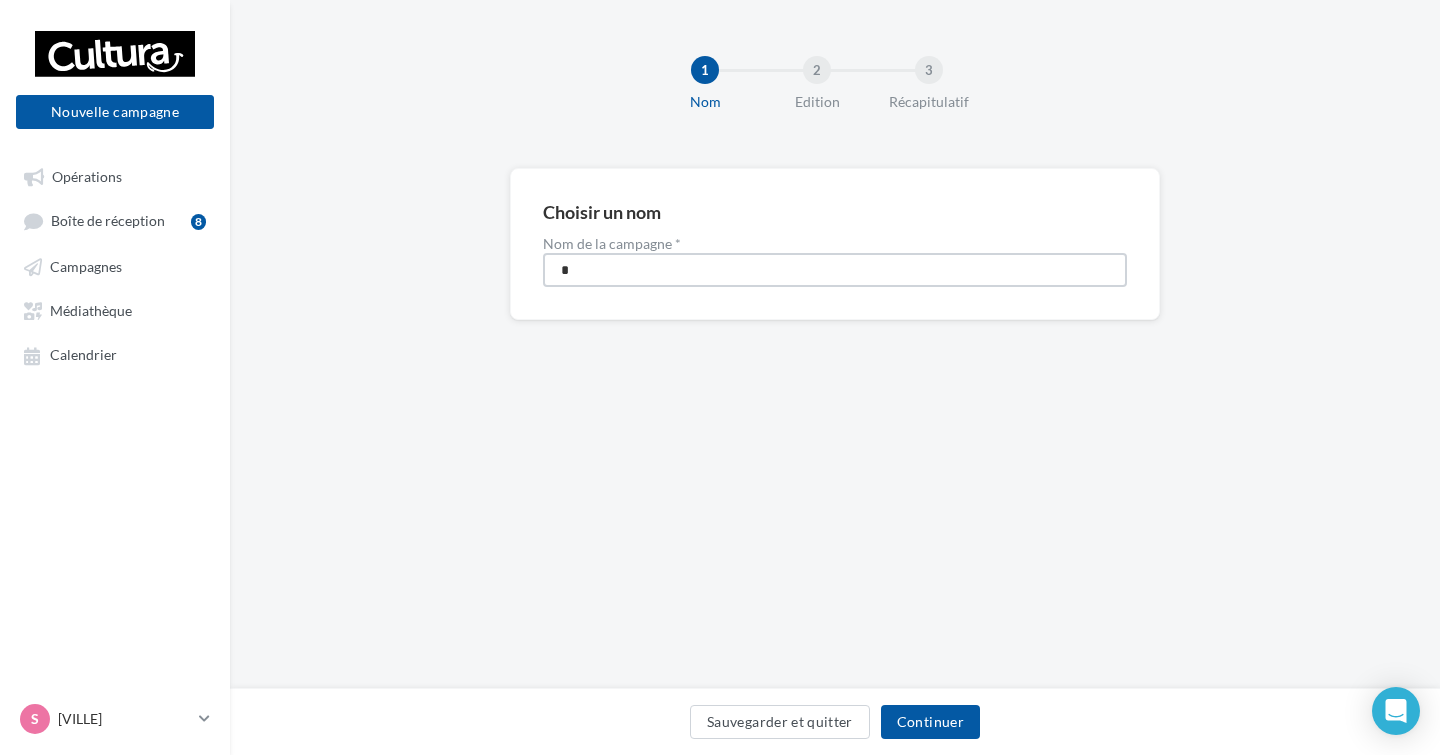 type on "**********" 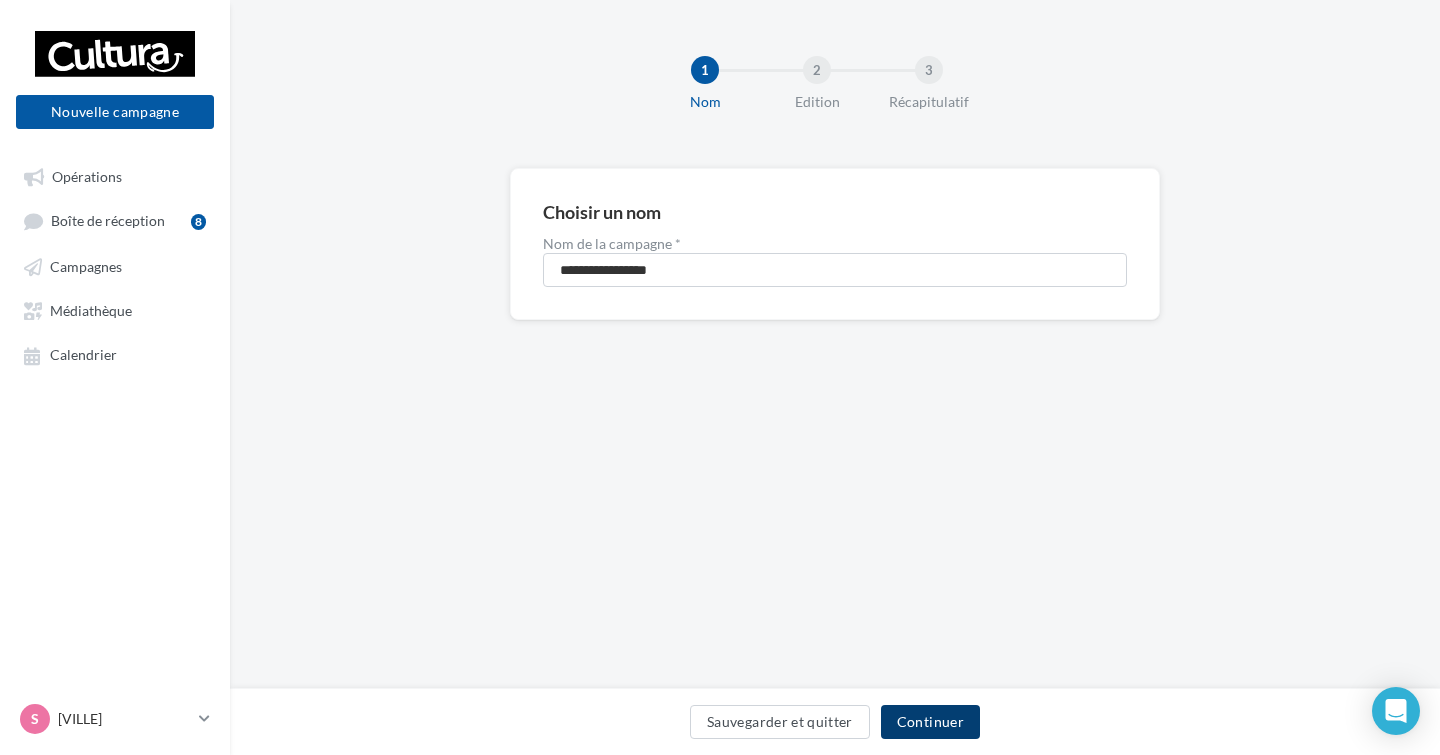 click on "Continuer" at bounding box center (930, 722) 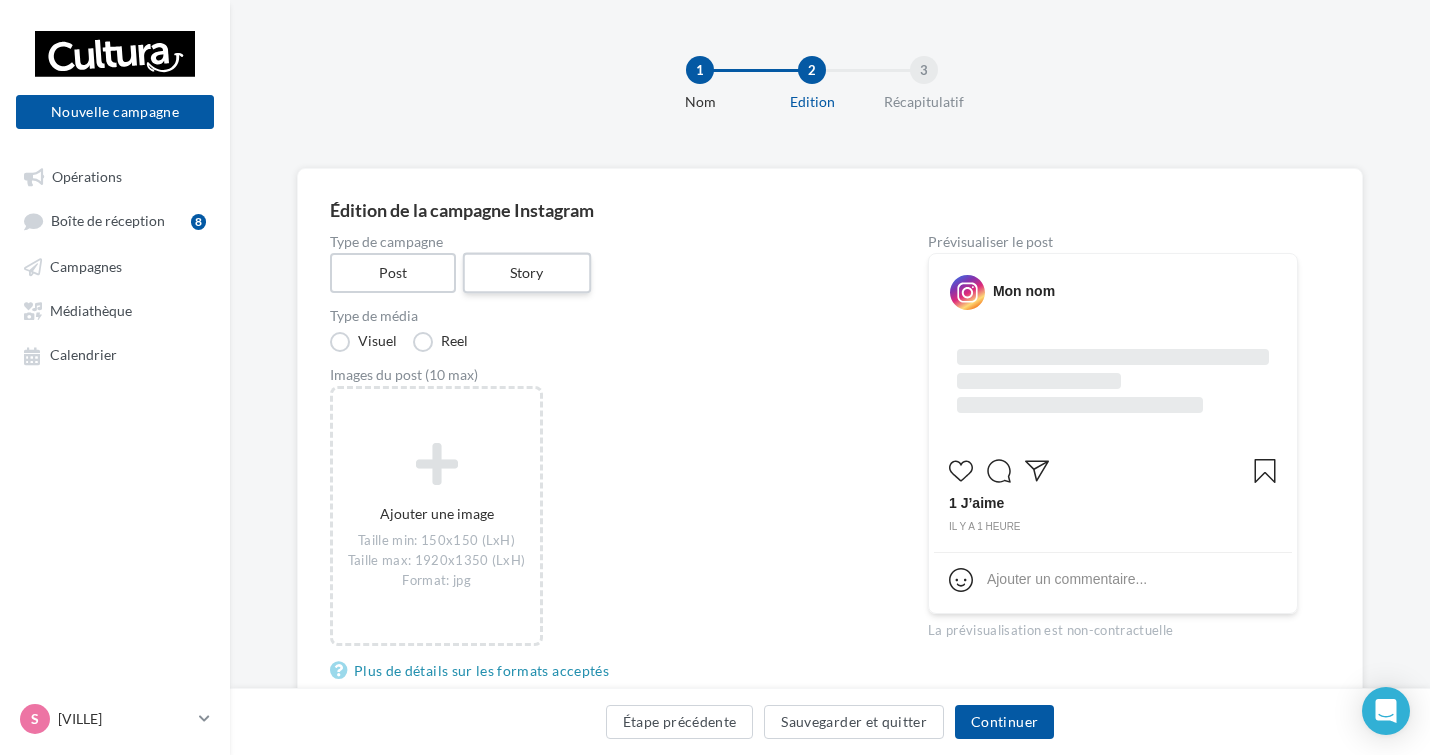 click on "Story" at bounding box center (526, 273) 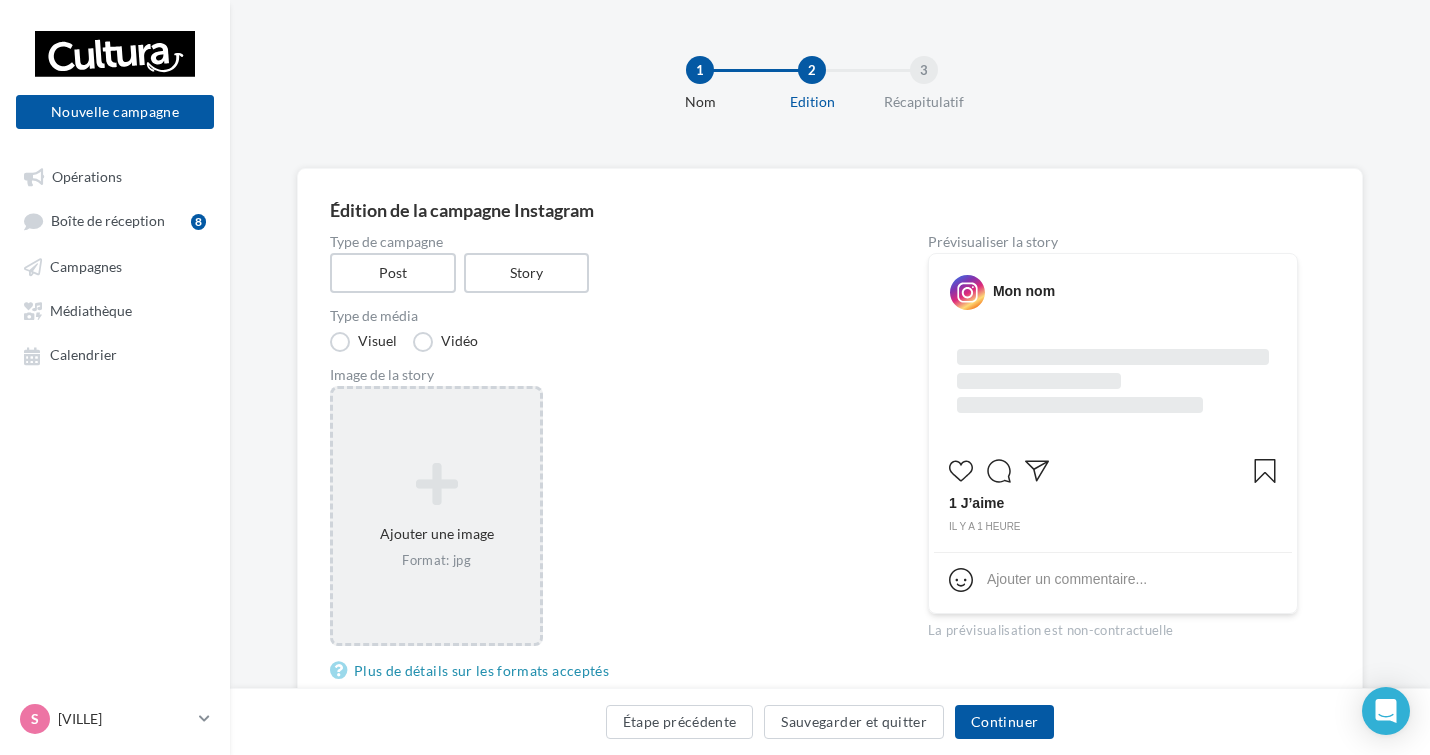 click at bounding box center (436, 484) 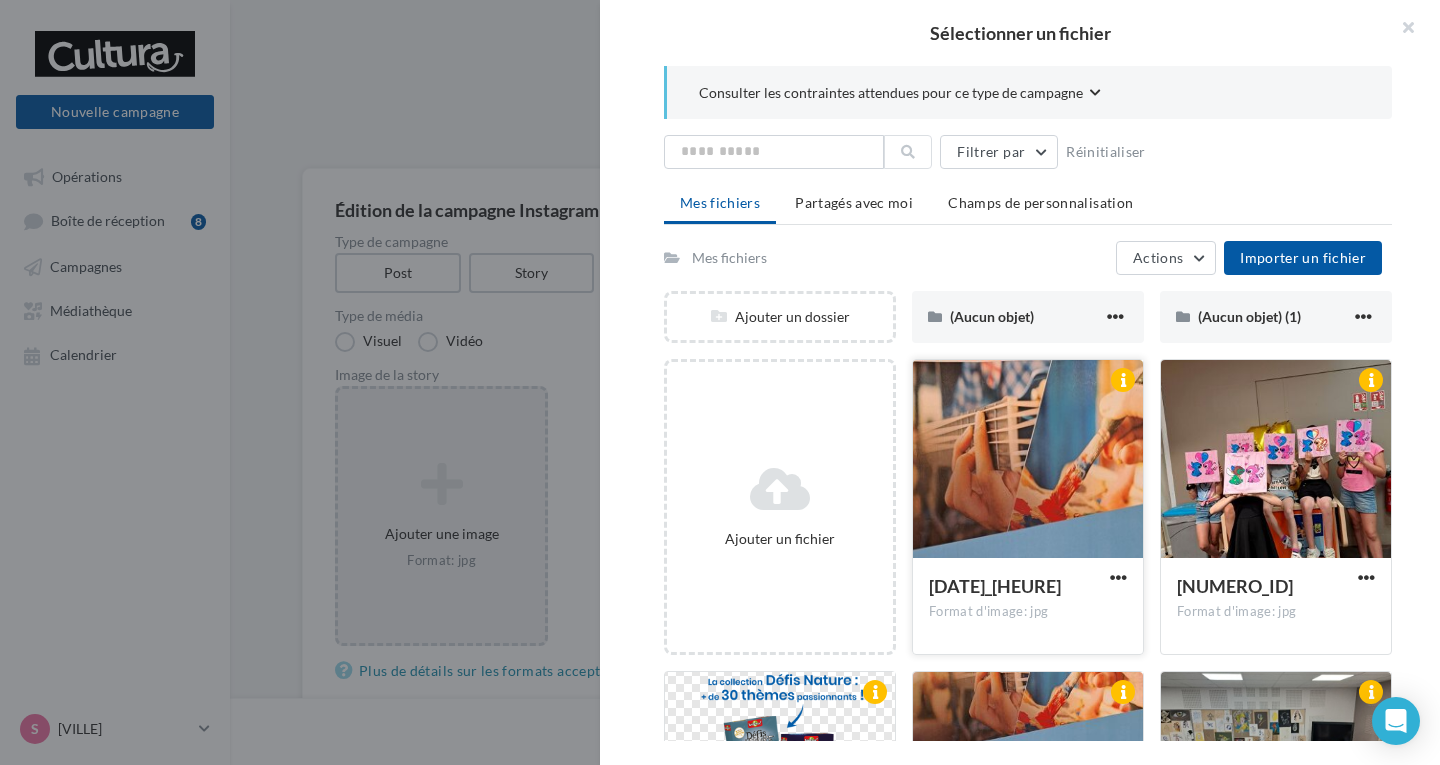 click at bounding box center (1028, 460) 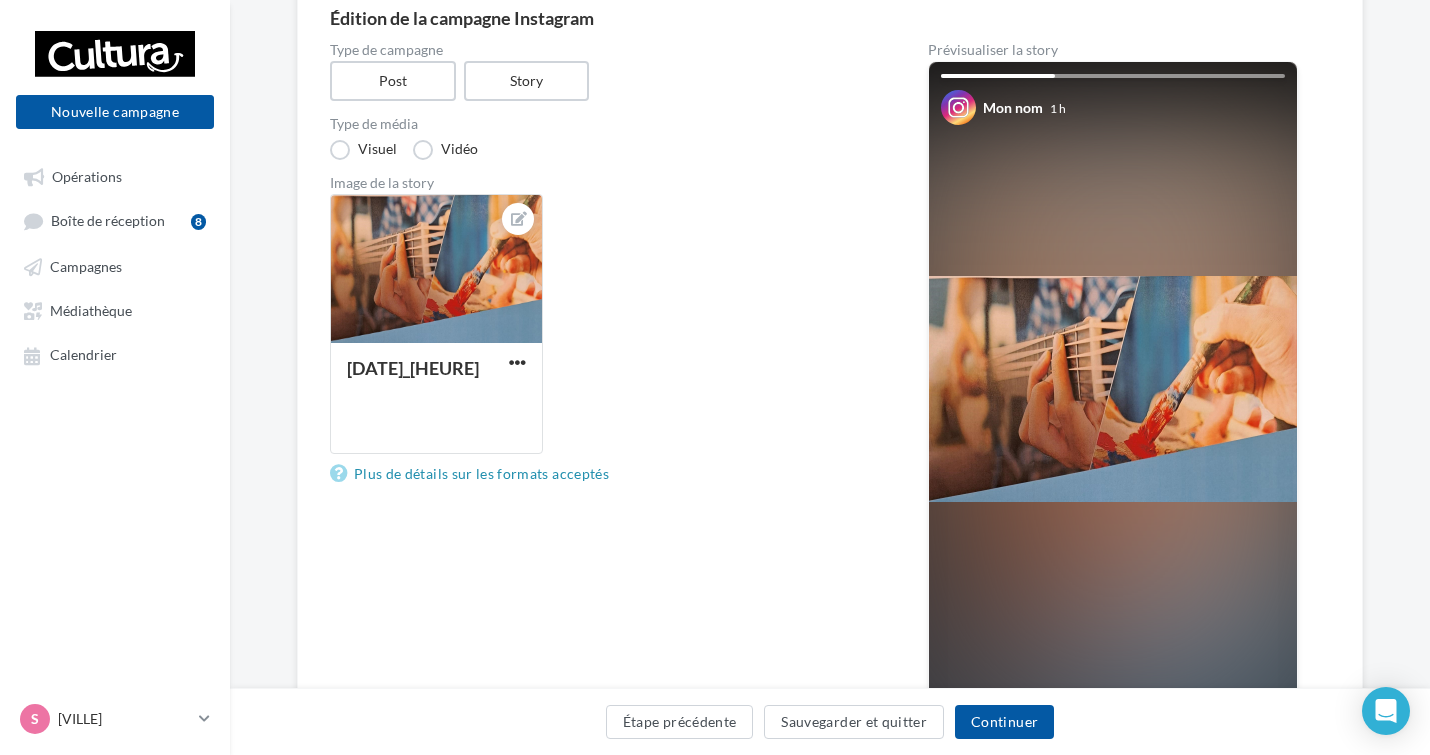 scroll, scrollTop: 200, scrollLeft: 0, axis: vertical 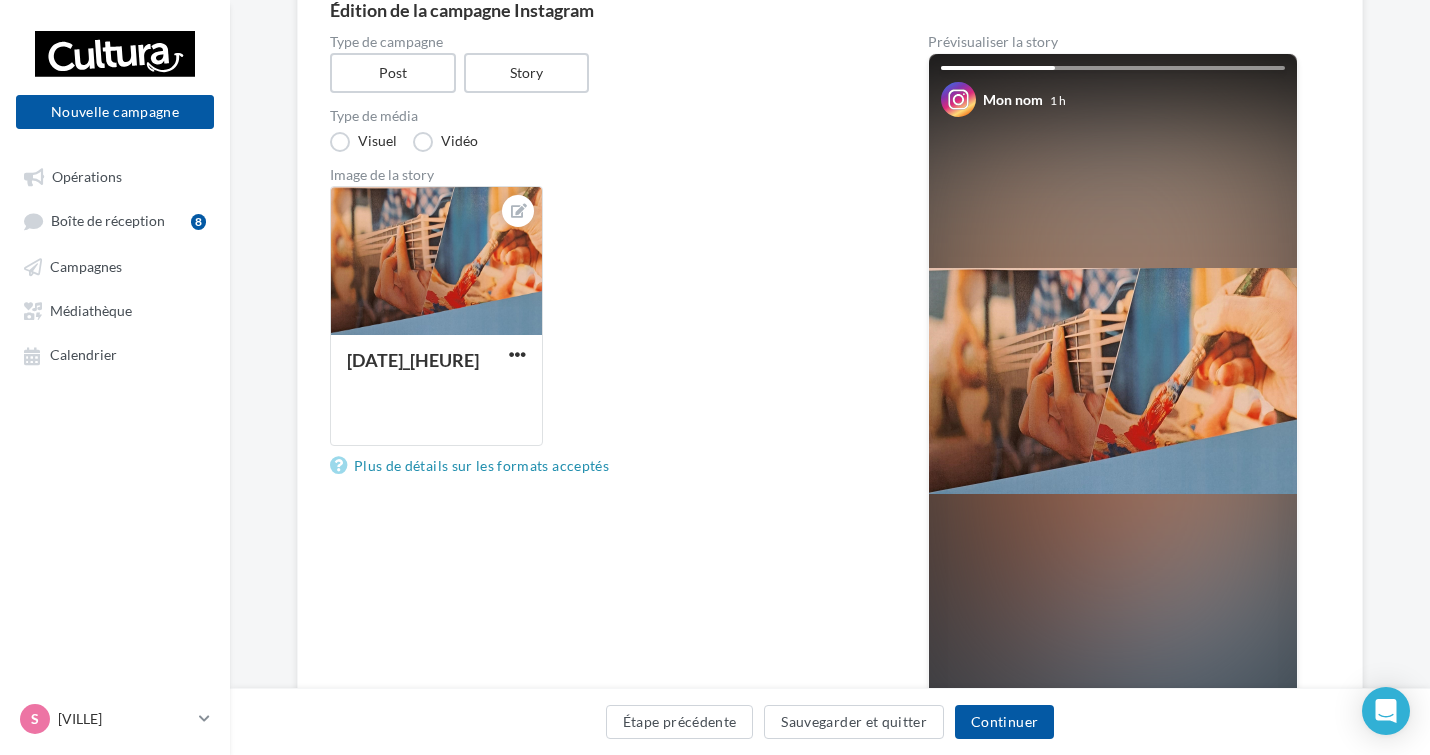 click on "Mon nom" at bounding box center [1013, 100] 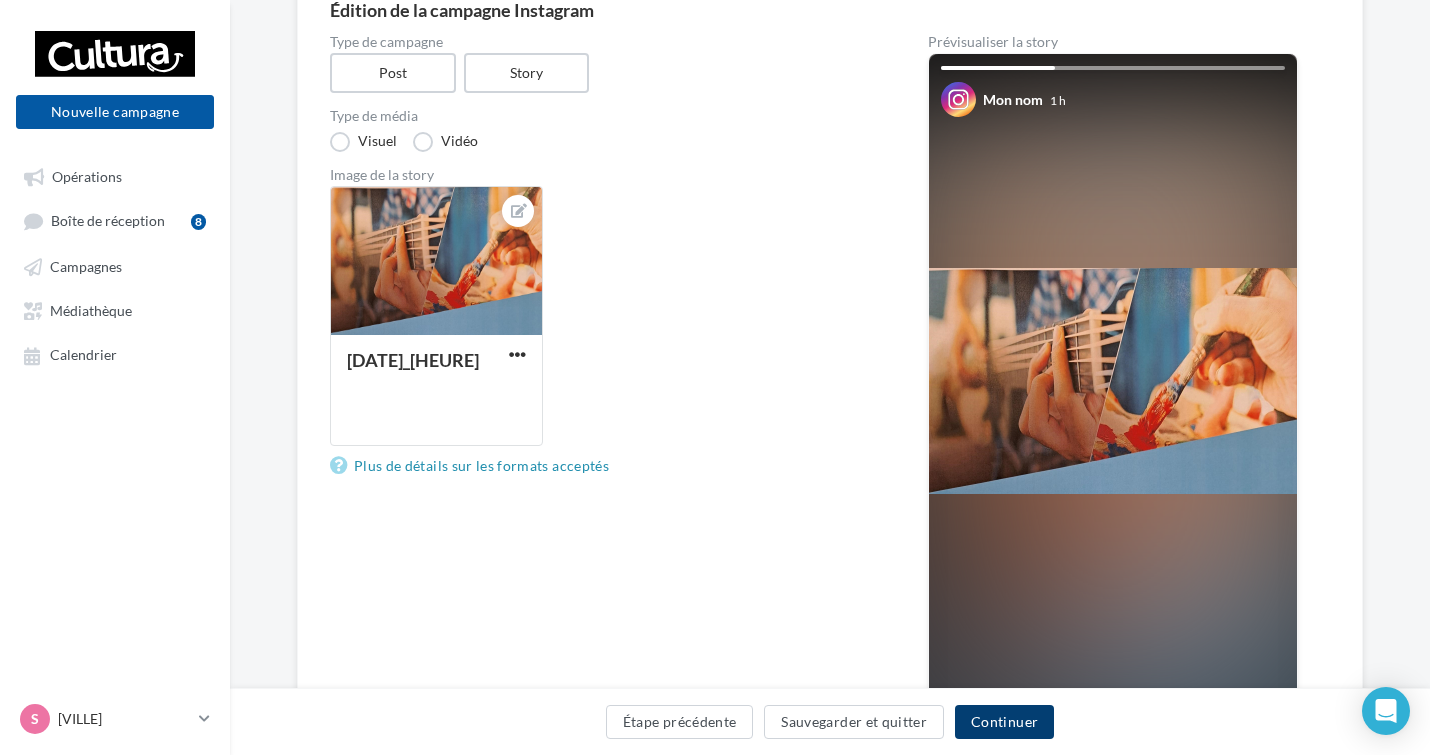 click on "Continuer" at bounding box center (1004, 722) 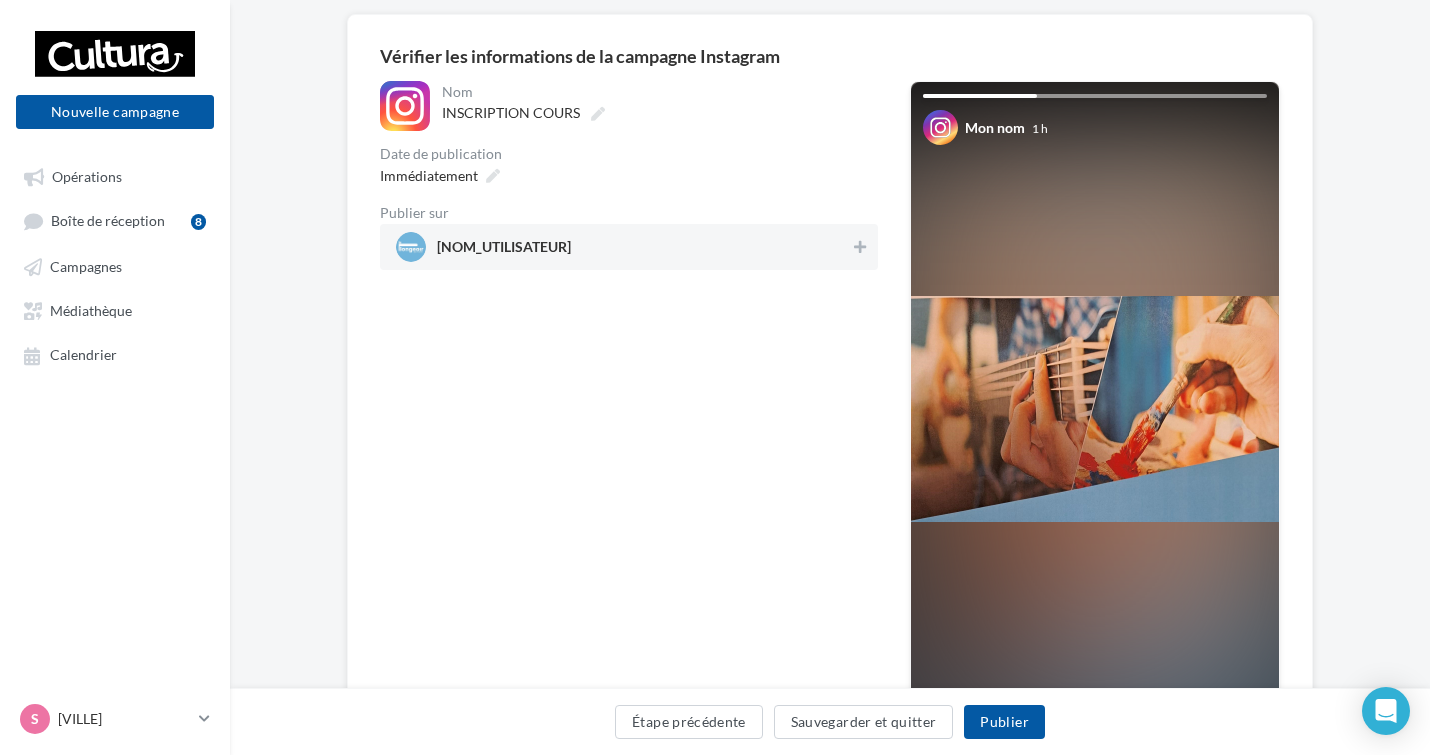 scroll, scrollTop: 300, scrollLeft: 0, axis: vertical 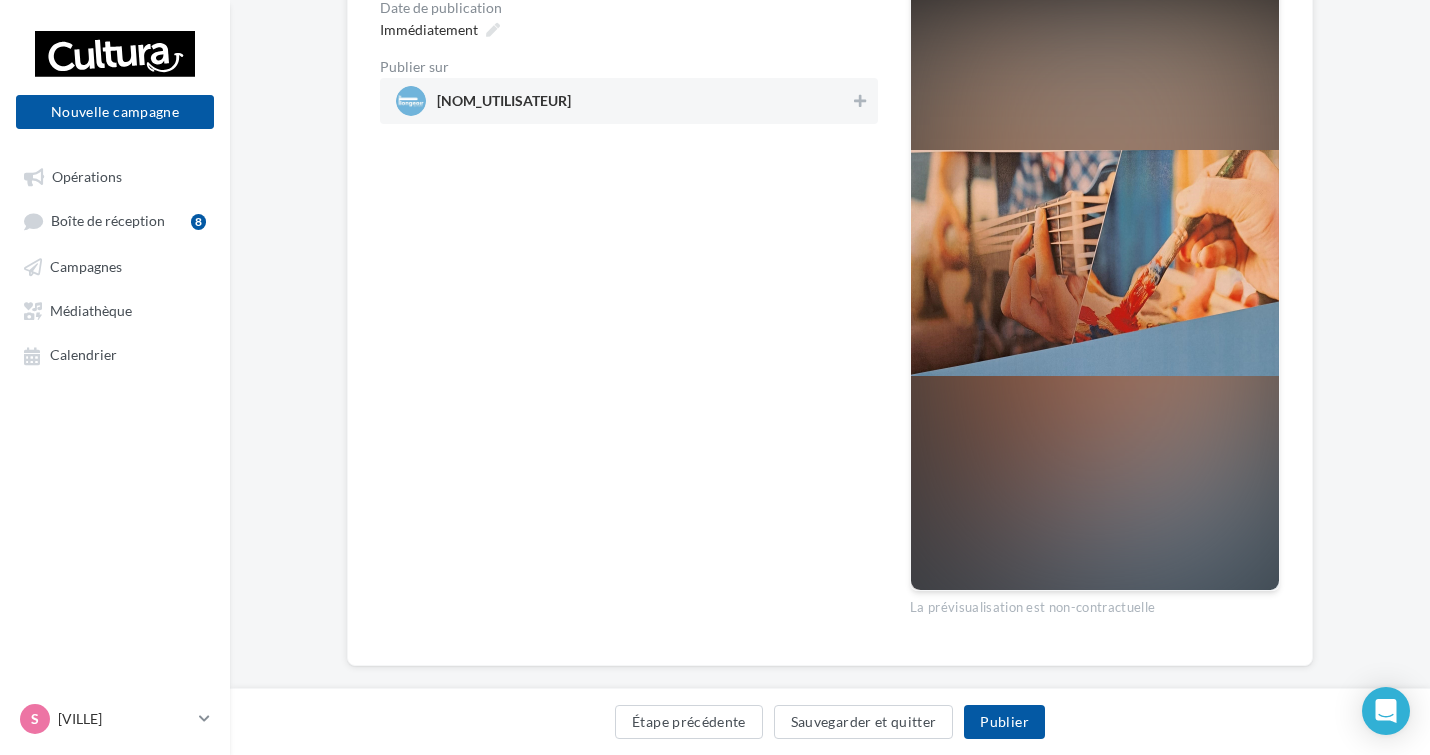 click at bounding box center [1095, 263] 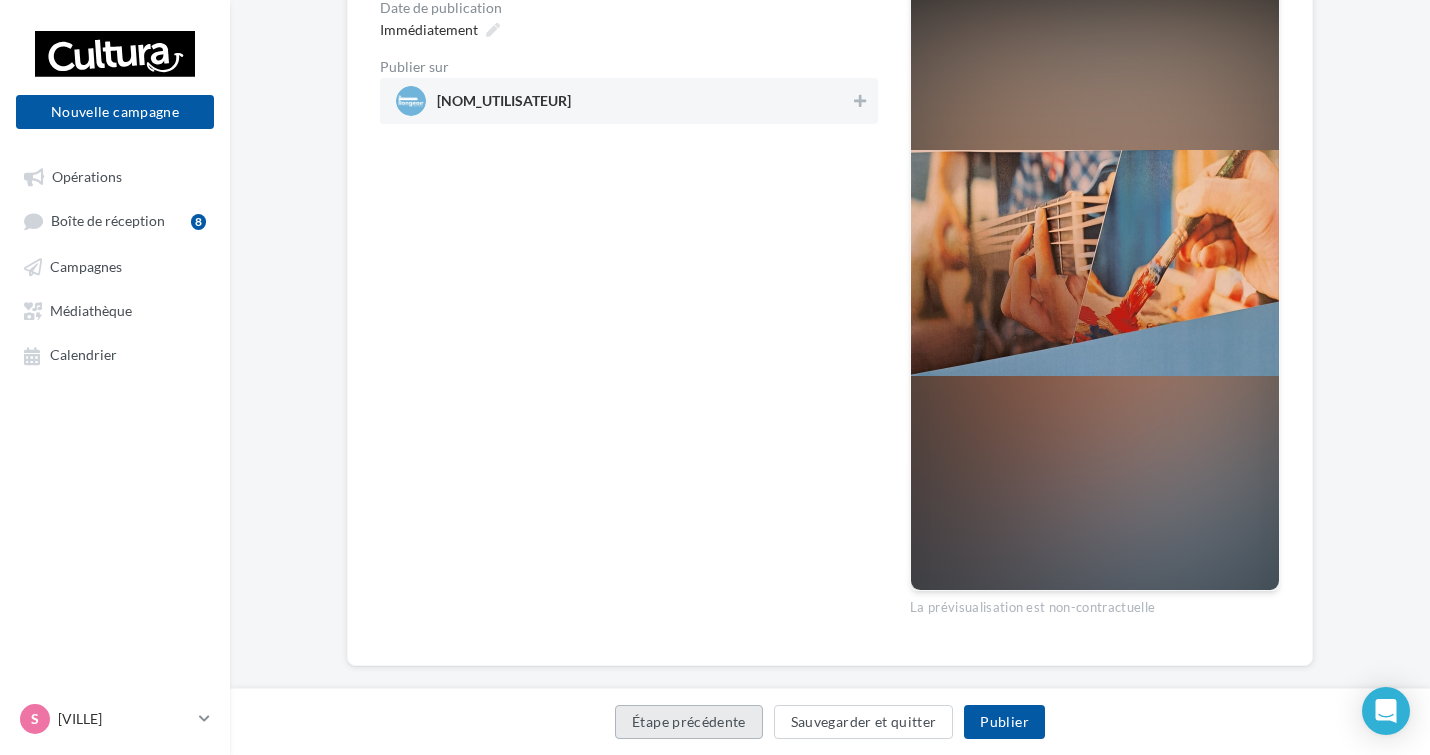 click on "Étape précédente" at bounding box center [689, 722] 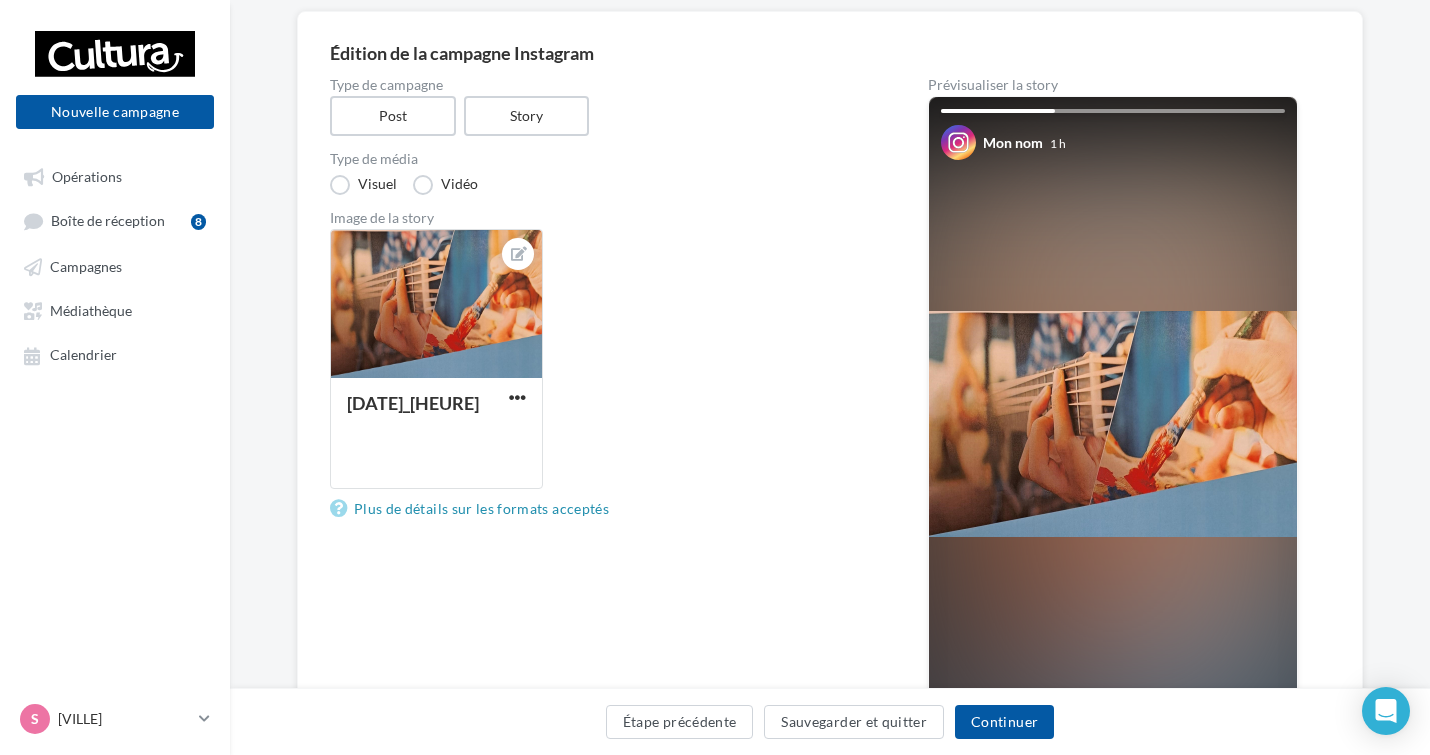 scroll, scrollTop: 60, scrollLeft: 0, axis: vertical 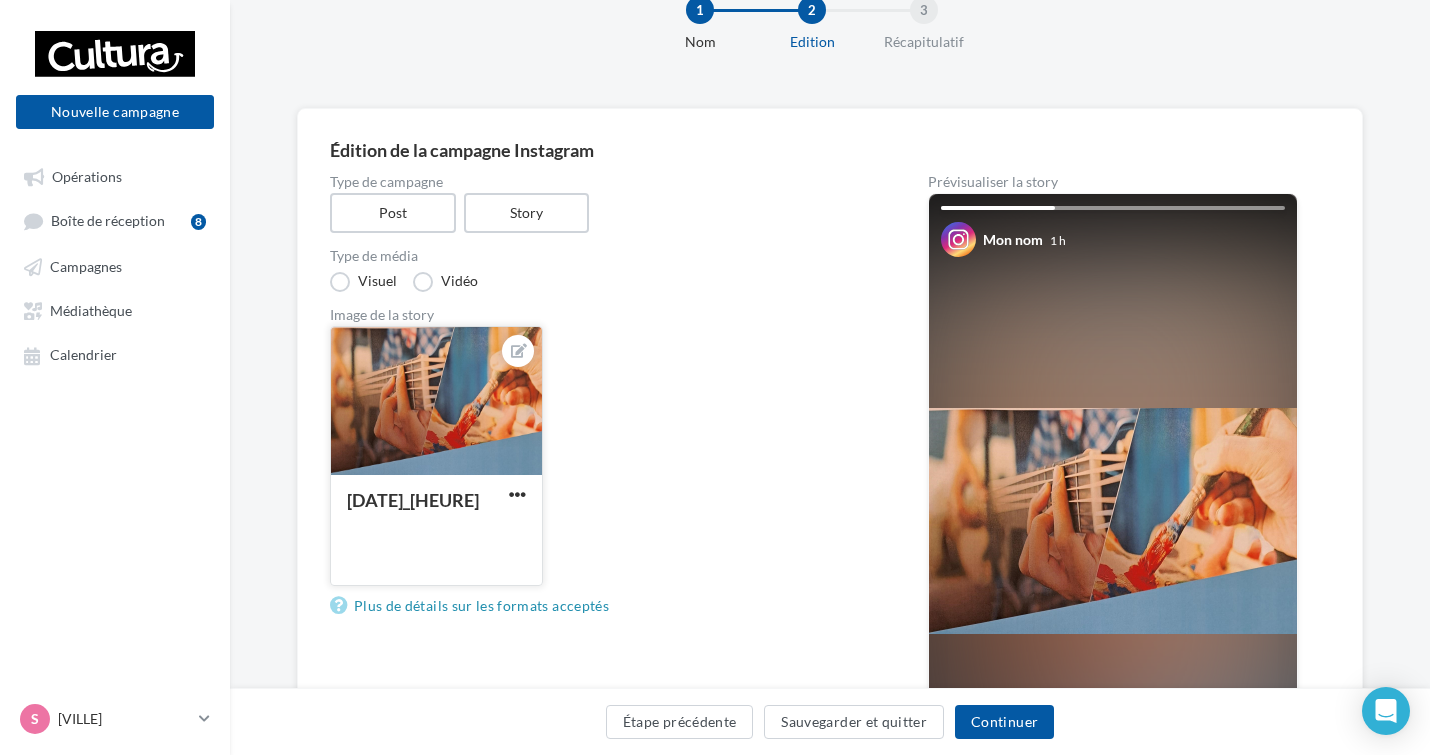 click at bounding box center (436, 402) 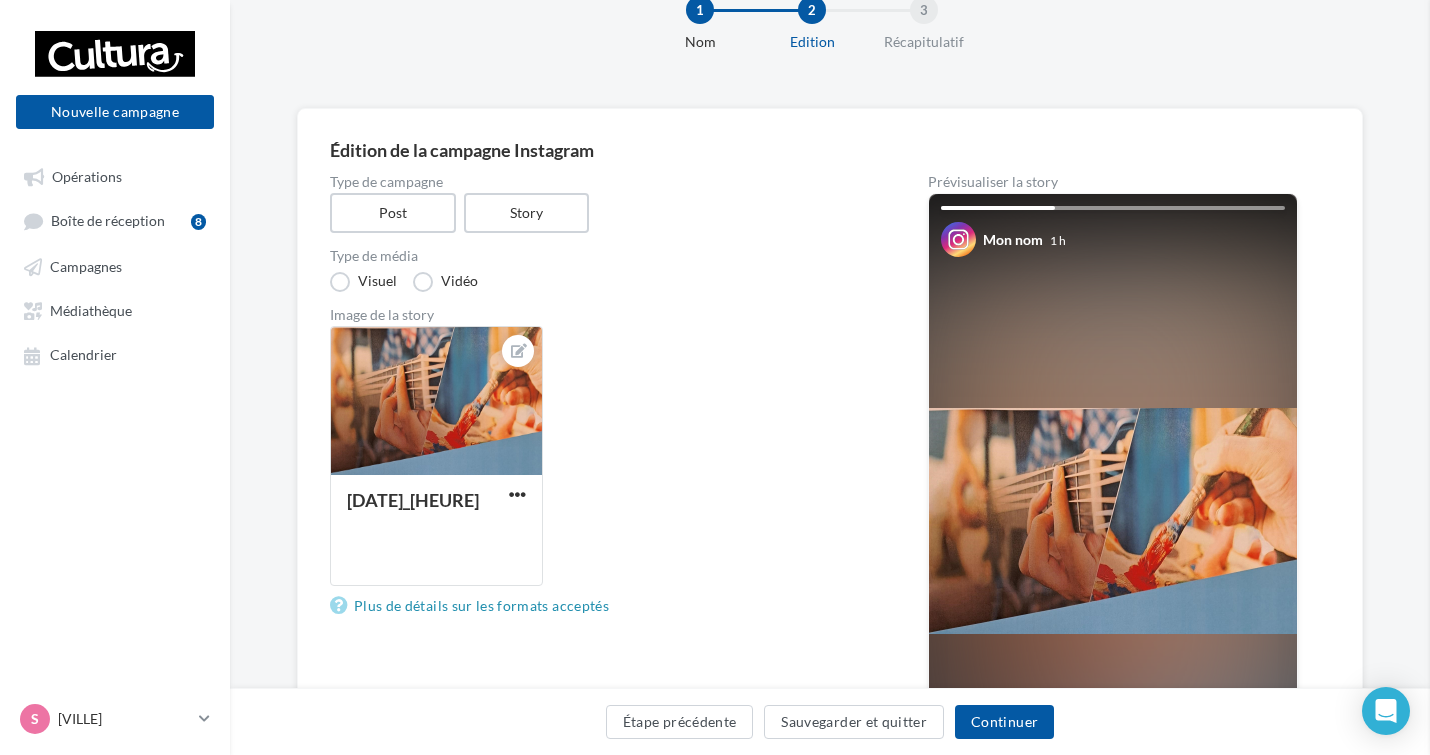 click on "Sélectionner un fichier
Consulter les contraintes attendues pour ce type de campagne                   Filtrer par        Réinitialiser
Mes fichiers
Partagés avec moi
Champs de personnalisation
Mes fichiers                 Actions                Importer un fichier     Ajouter un dossier    (Aucun objet)                (Aucun objet)      (Aucun objet) (1)                (Aucun objet) (1)       Ajouter un fichier                      20250616_133931  Format d'image: jpg                   20250616_133931                          1750938902419  Format d'image: jpg                   1750938902419                          defis-nature-pays-du-monde  Format d'image: jpg                   defis-nature-pays-du-monde                          20250616_133931  Format d'image: jpg                   20250616_133931                          20250529_172443" at bounding box center [436, 586] 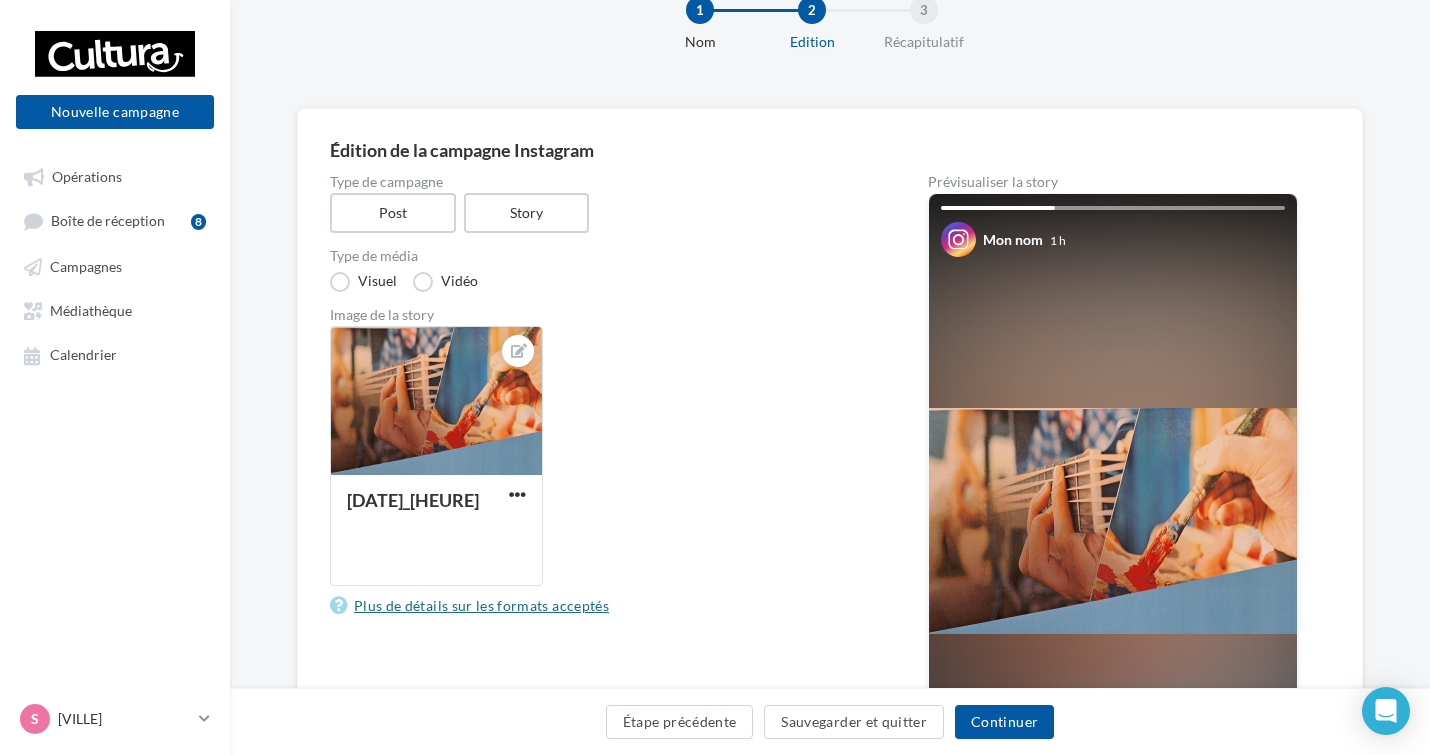 click on "Plus de détails sur les formats acceptés" at bounding box center [473, 606] 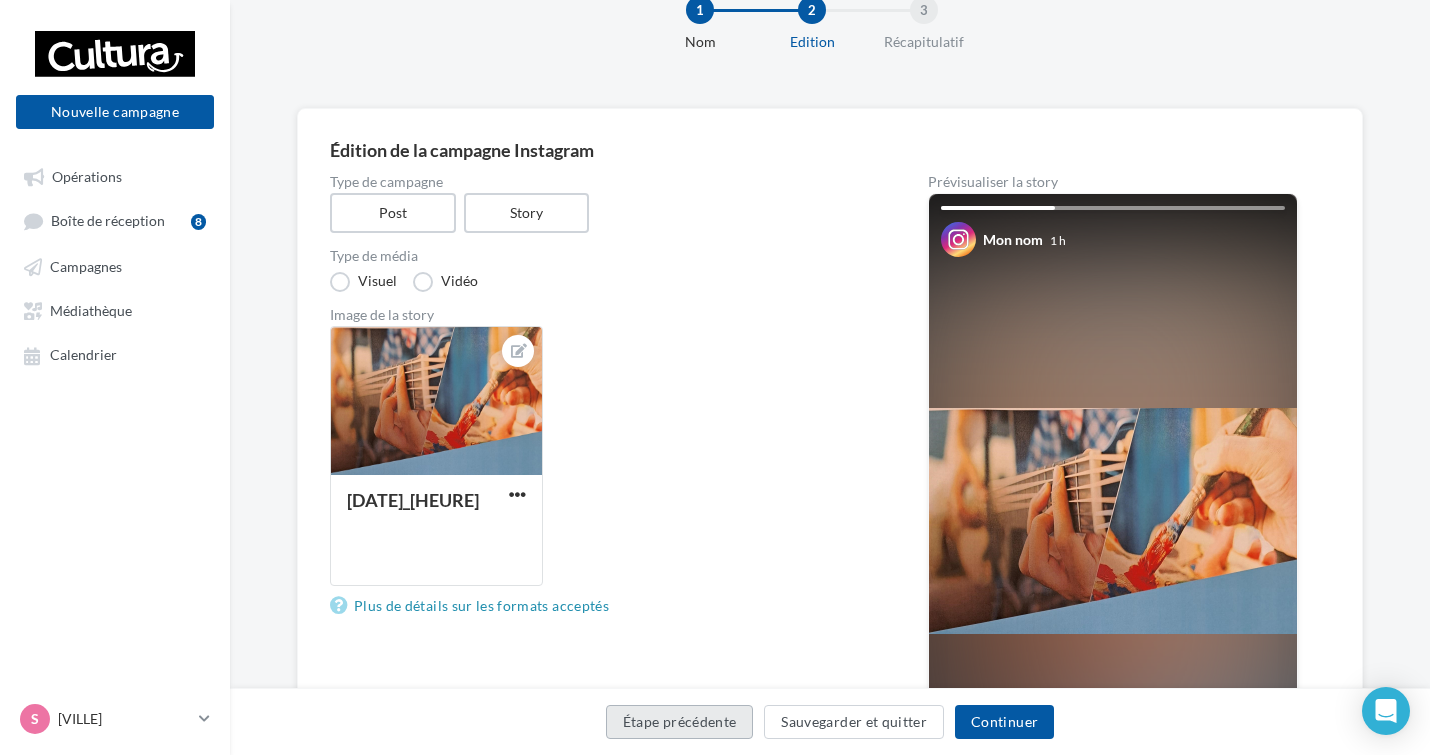 click on "Étape précédente" at bounding box center [680, 722] 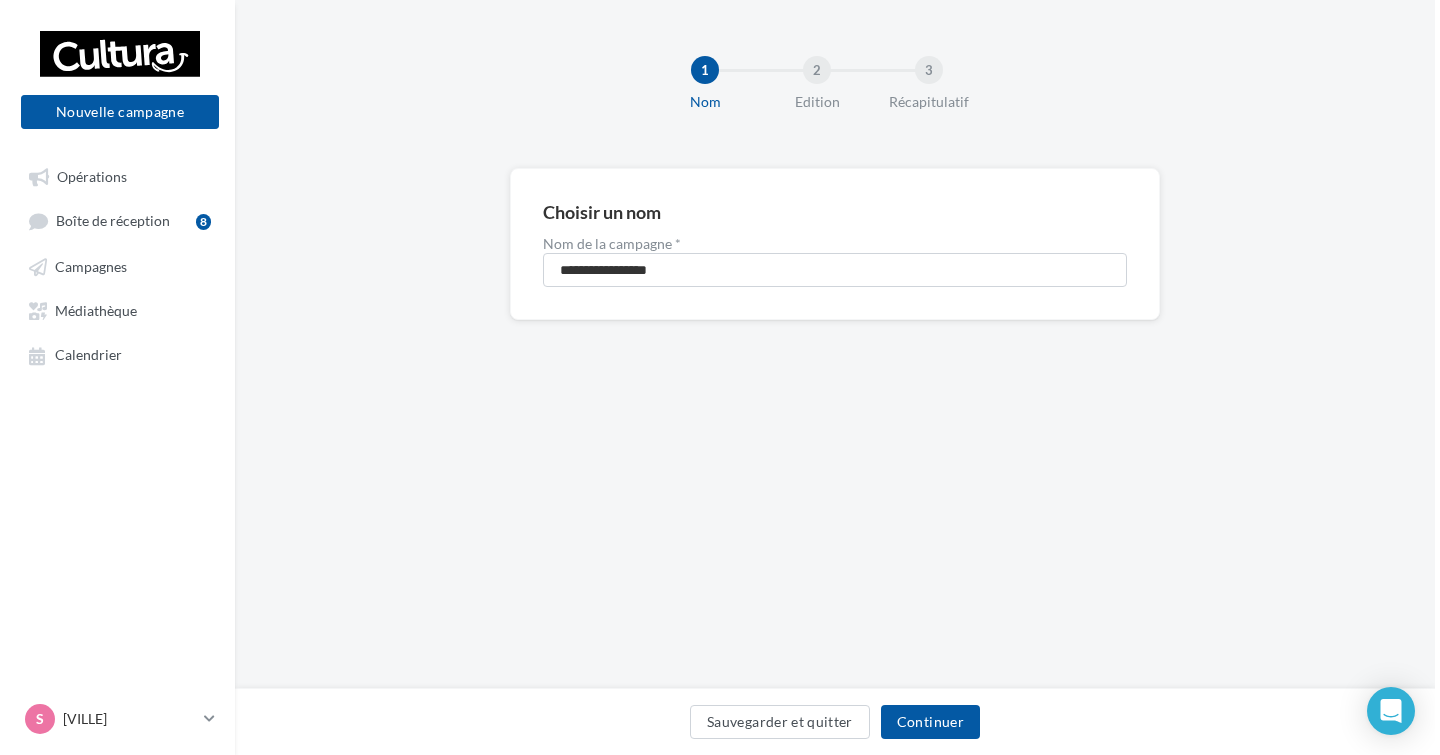 scroll, scrollTop: 0, scrollLeft: 0, axis: both 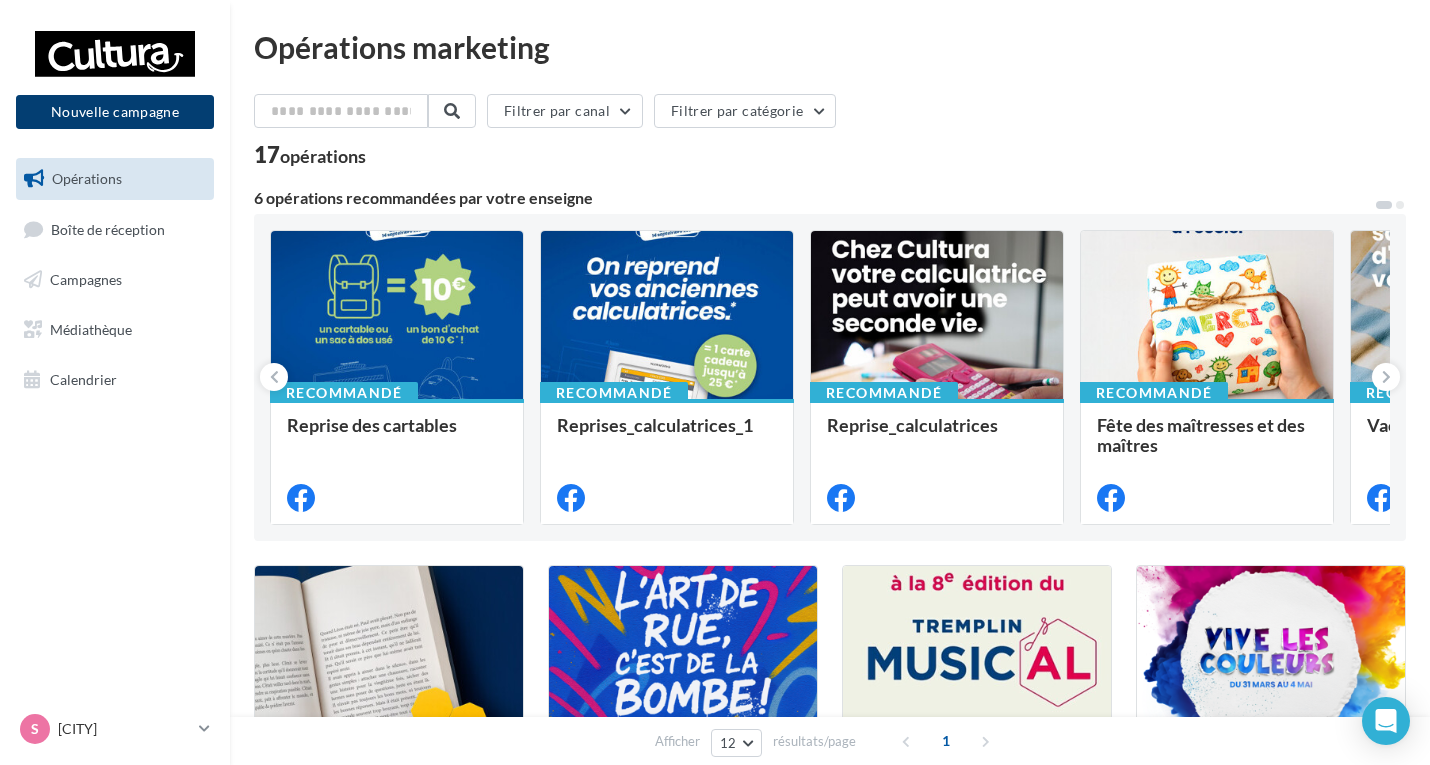click on "Nouvelle campagne" at bounding box center [115, 112] 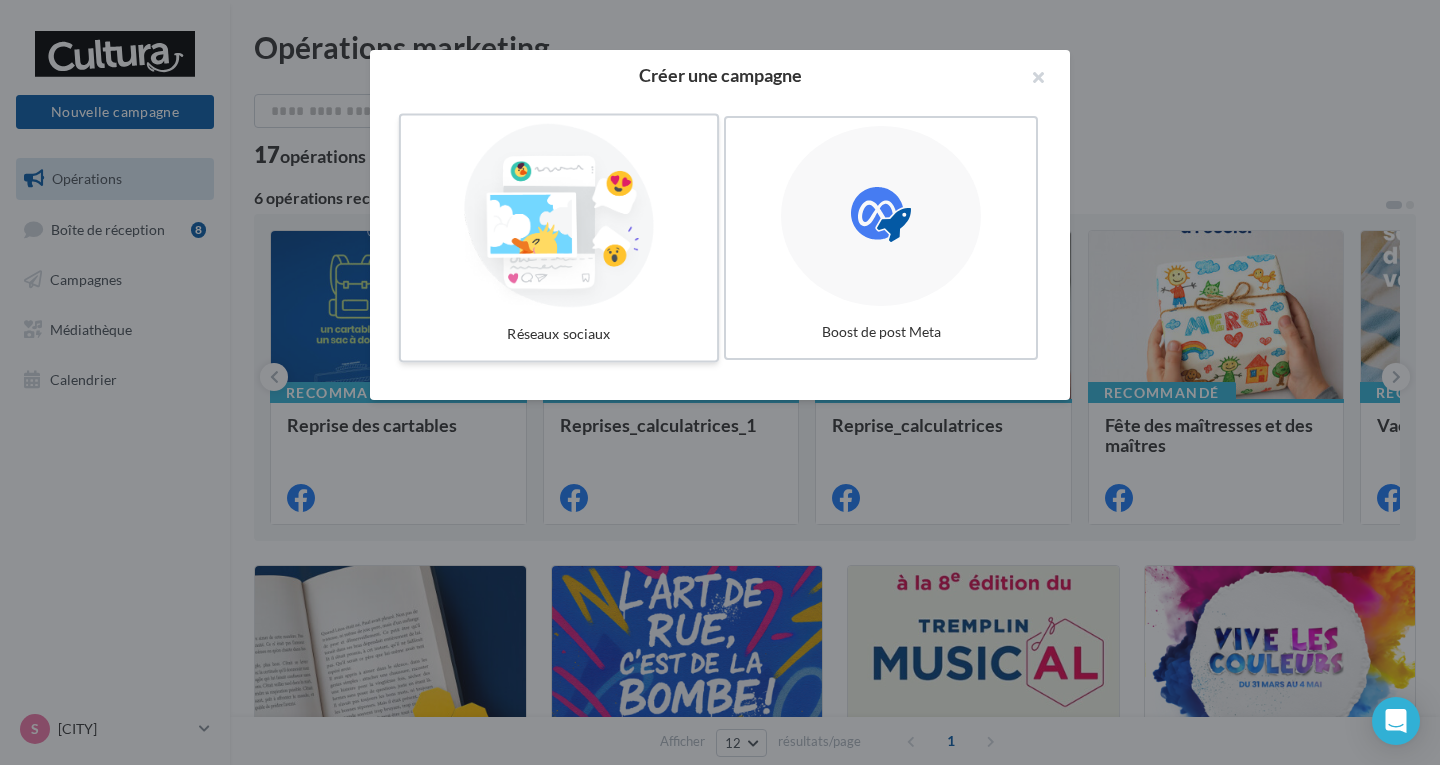 click at bounding box center [559, 216] 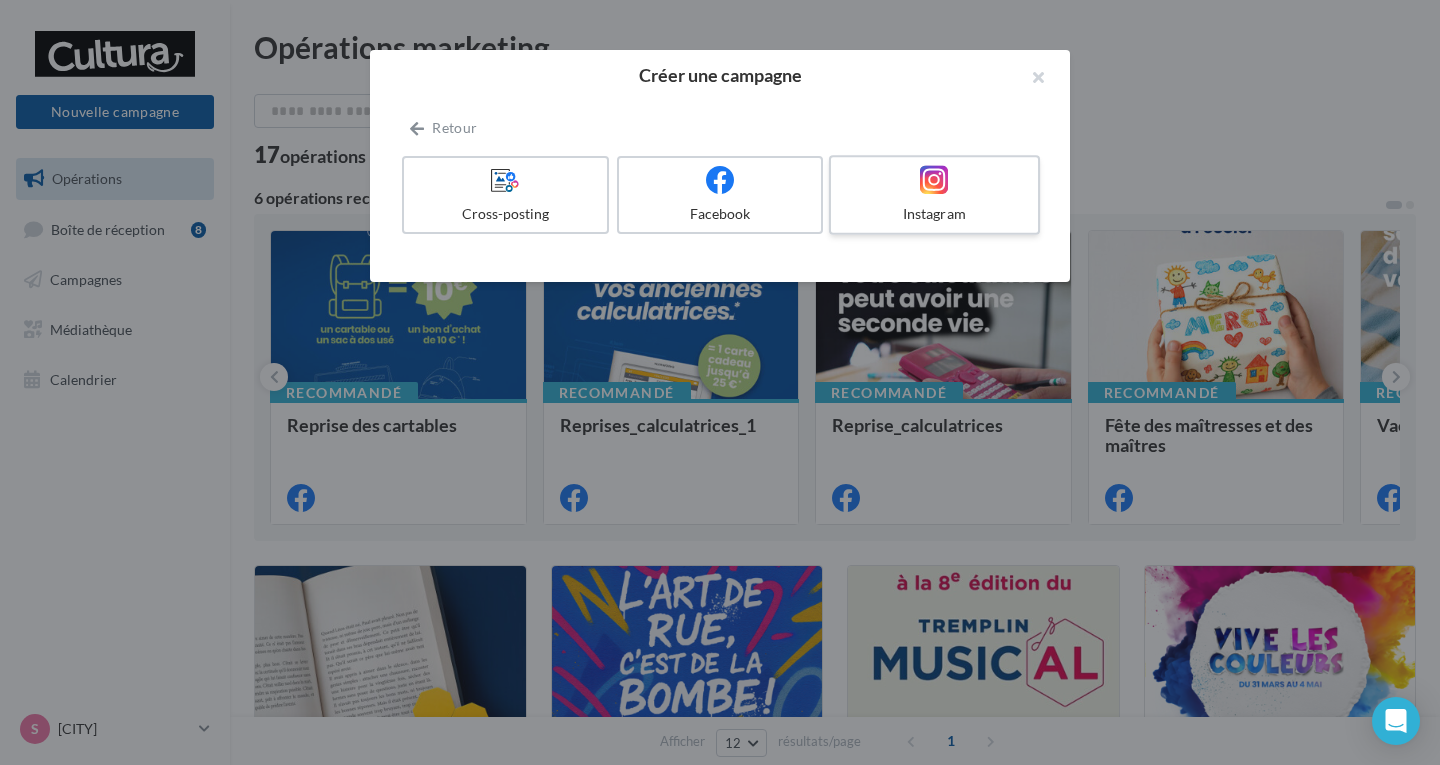 click at bounding box center (934, 180) 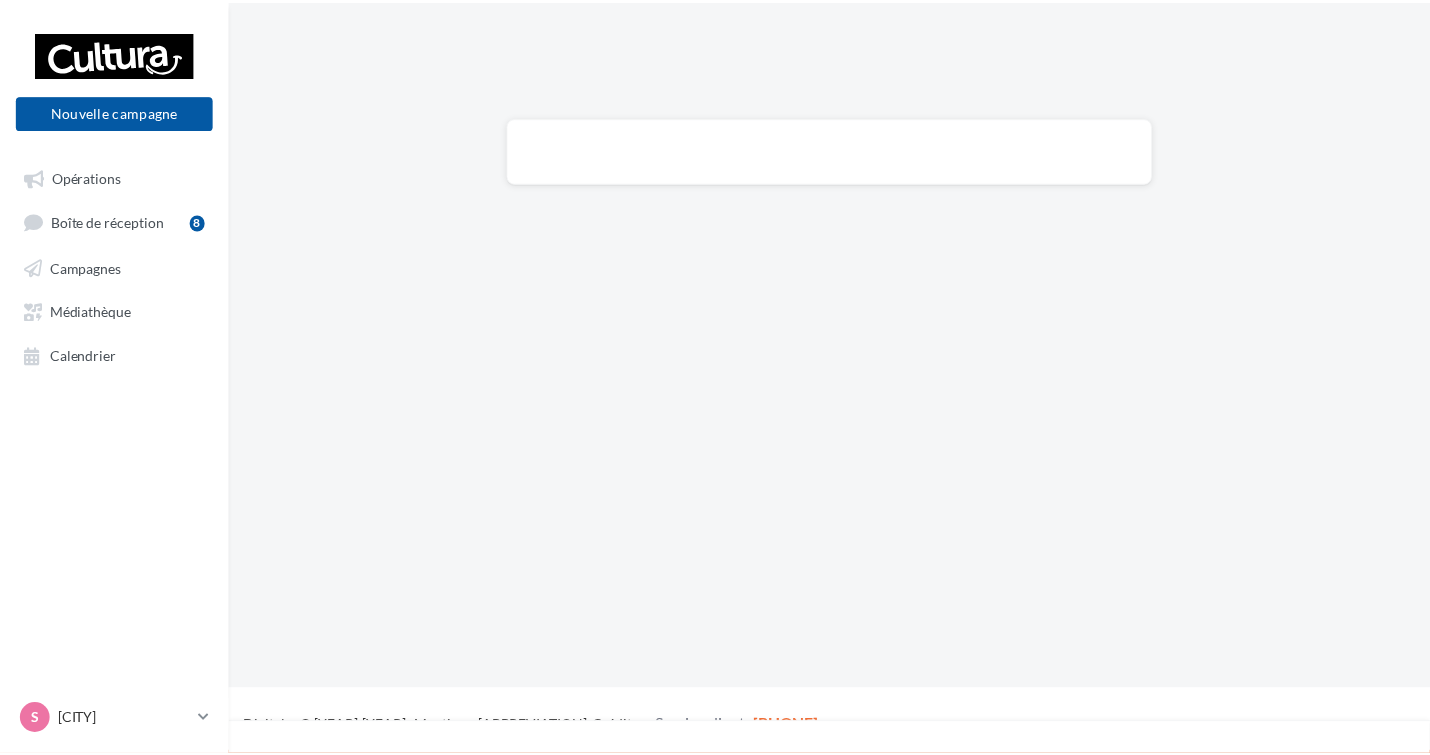 scroll, scrollTop: 0, scrollLeft: 0, axis: both 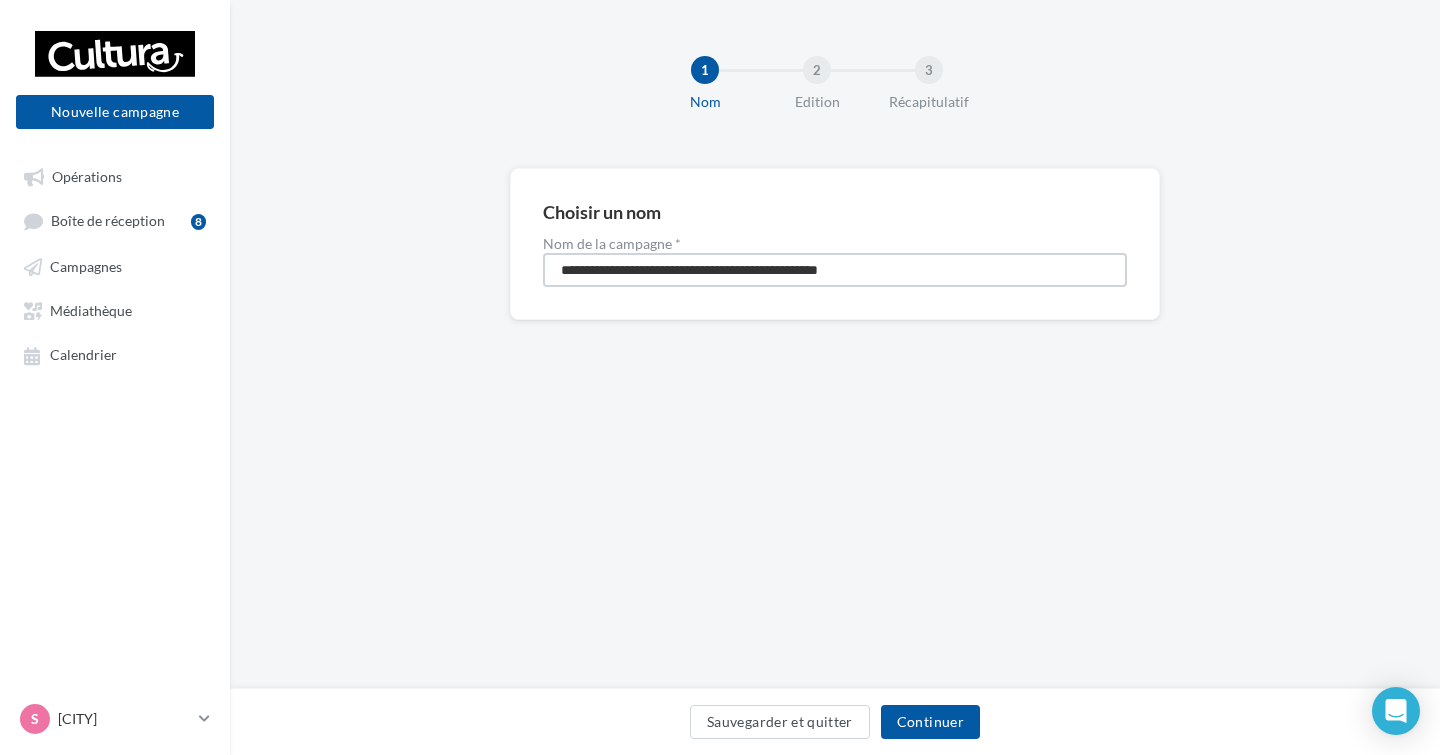 drag, startPoint x: 928, startPoint y: 271, endPoint x: 248, endPoint y: 275, distance: 680.0118 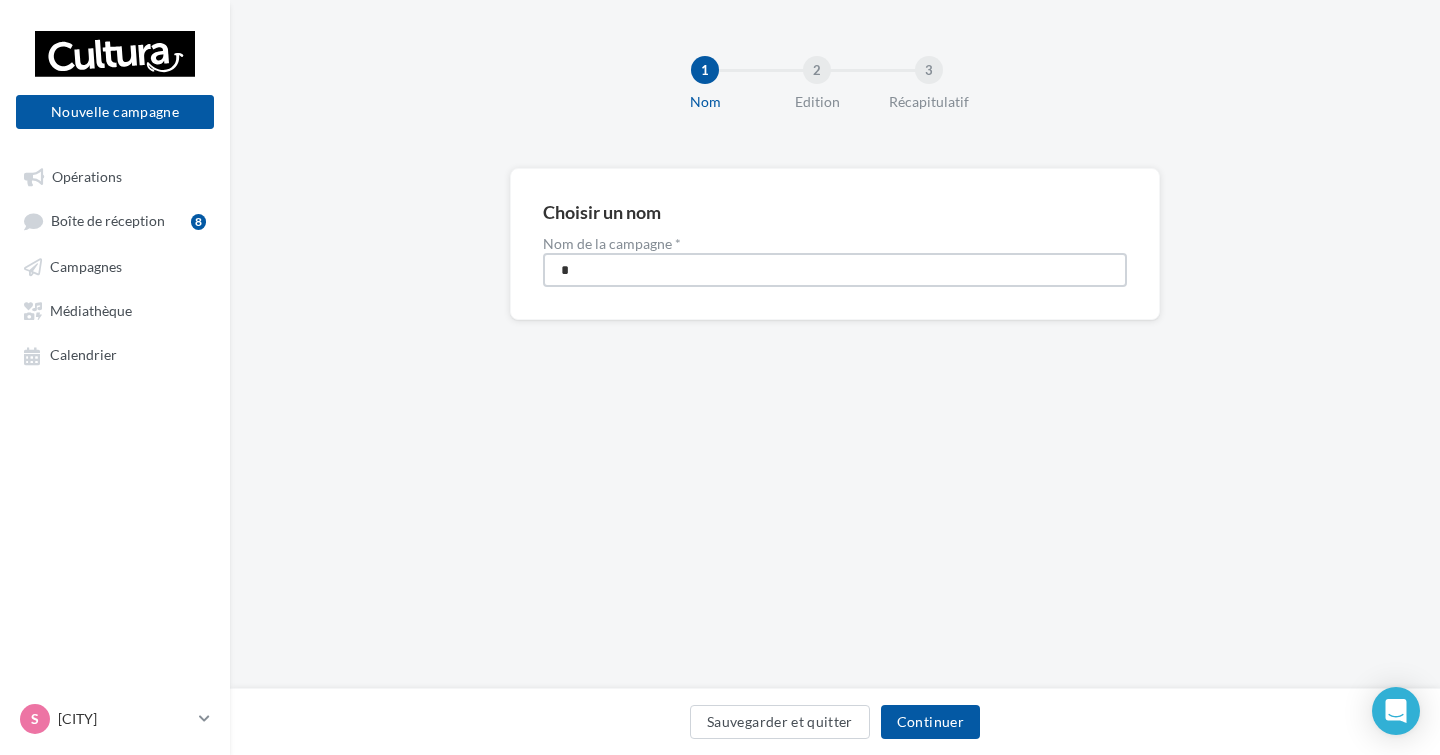 type on "**********" 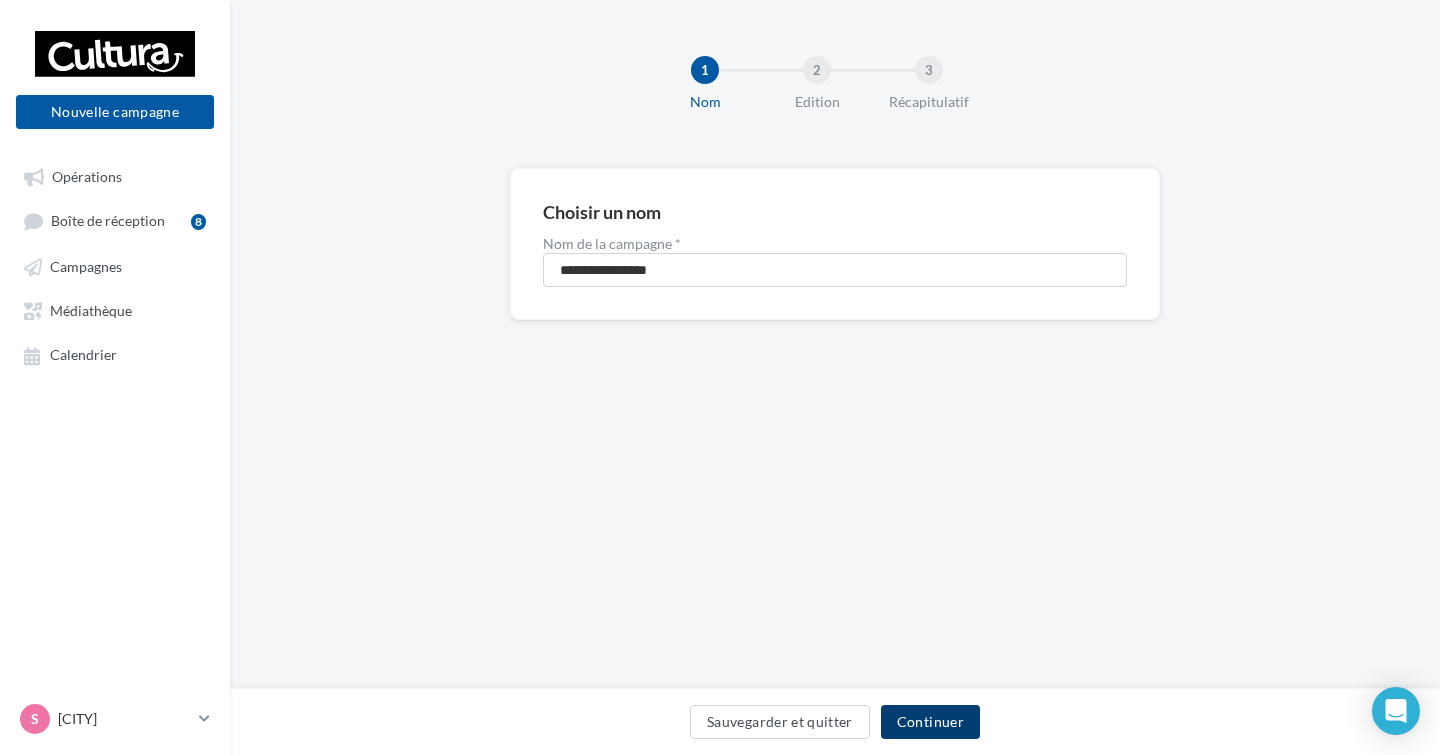 click on "Continuer" at bounding box center [930, 722] 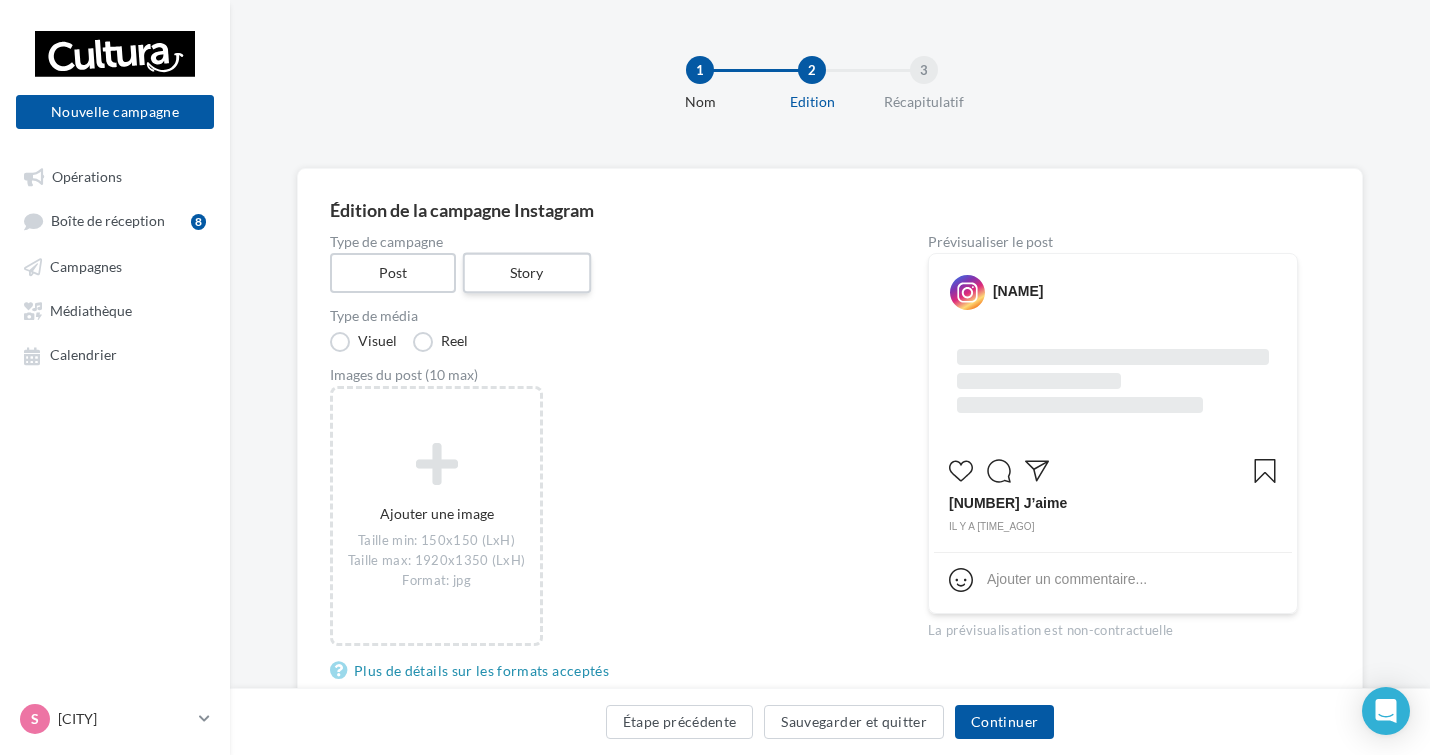 click on "Story" at bounding box center (526, 273) 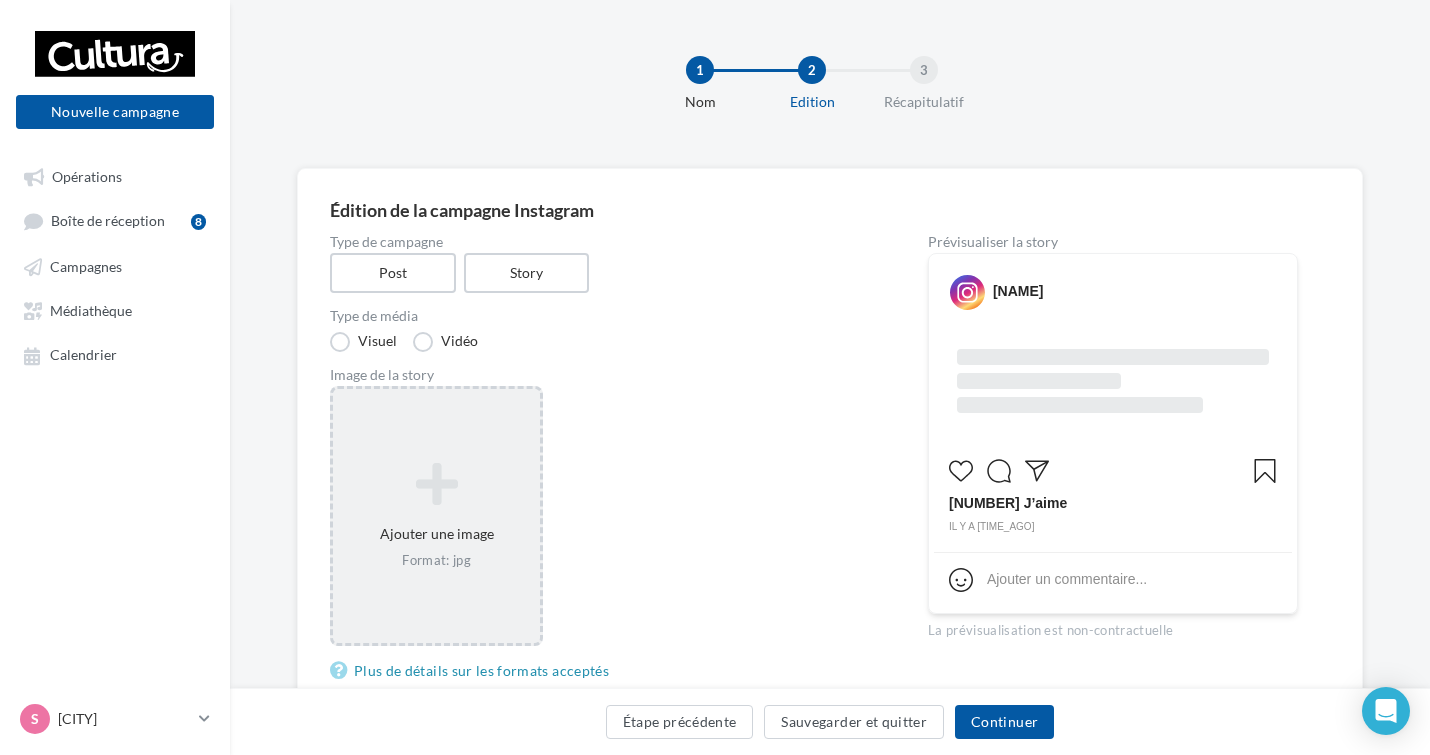 click at bounding box center (436, 484) 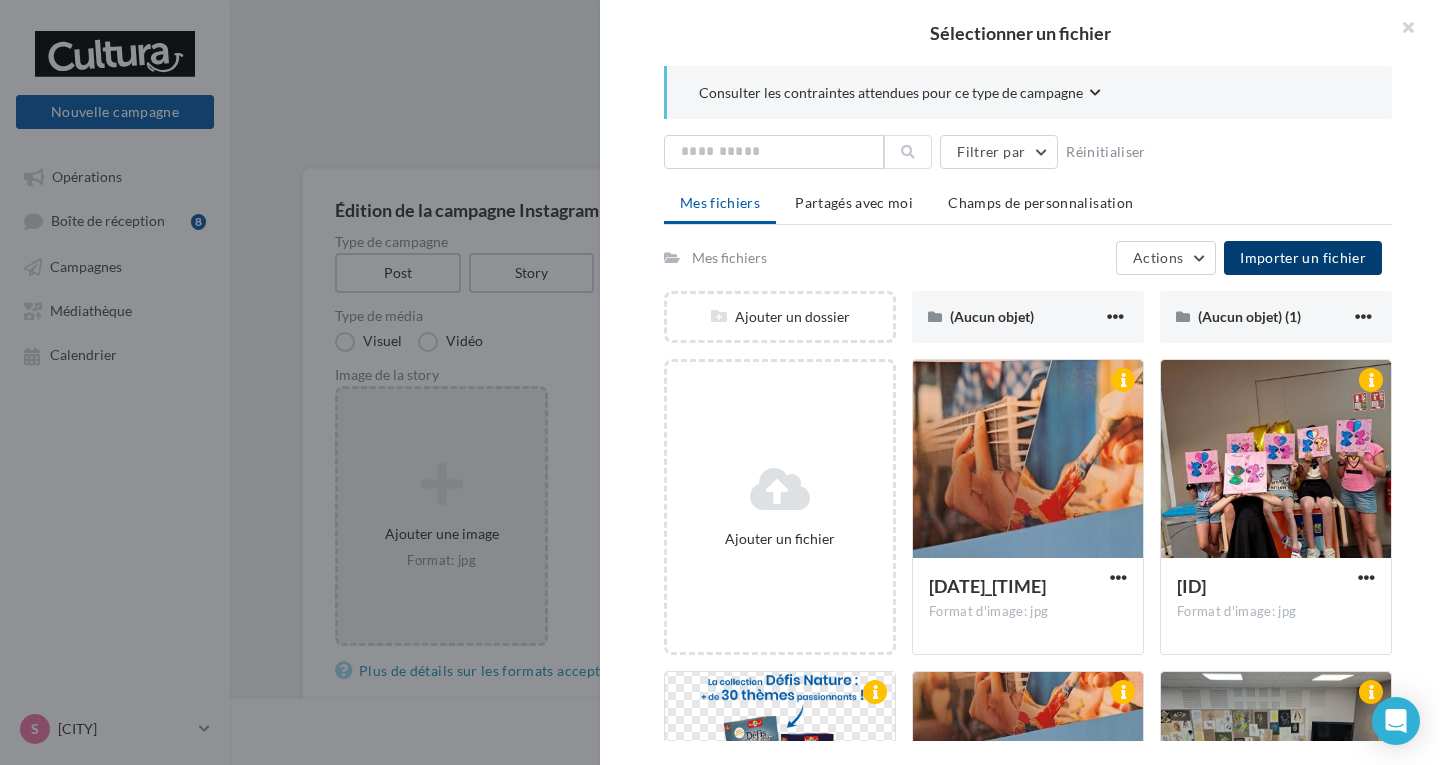 click on "Importer un fichier" at bounding box center [1303, 257] 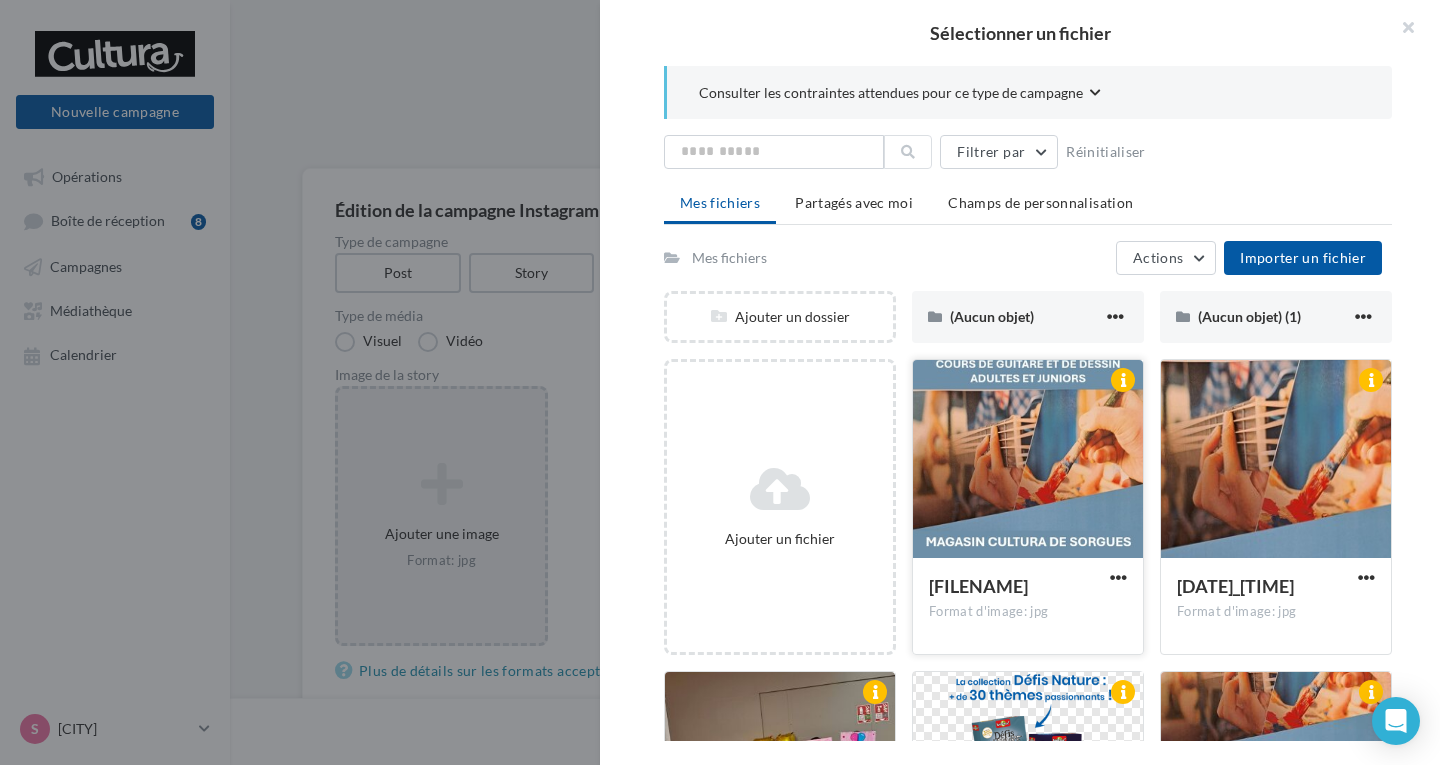 click at bounding box center (1028, 460) 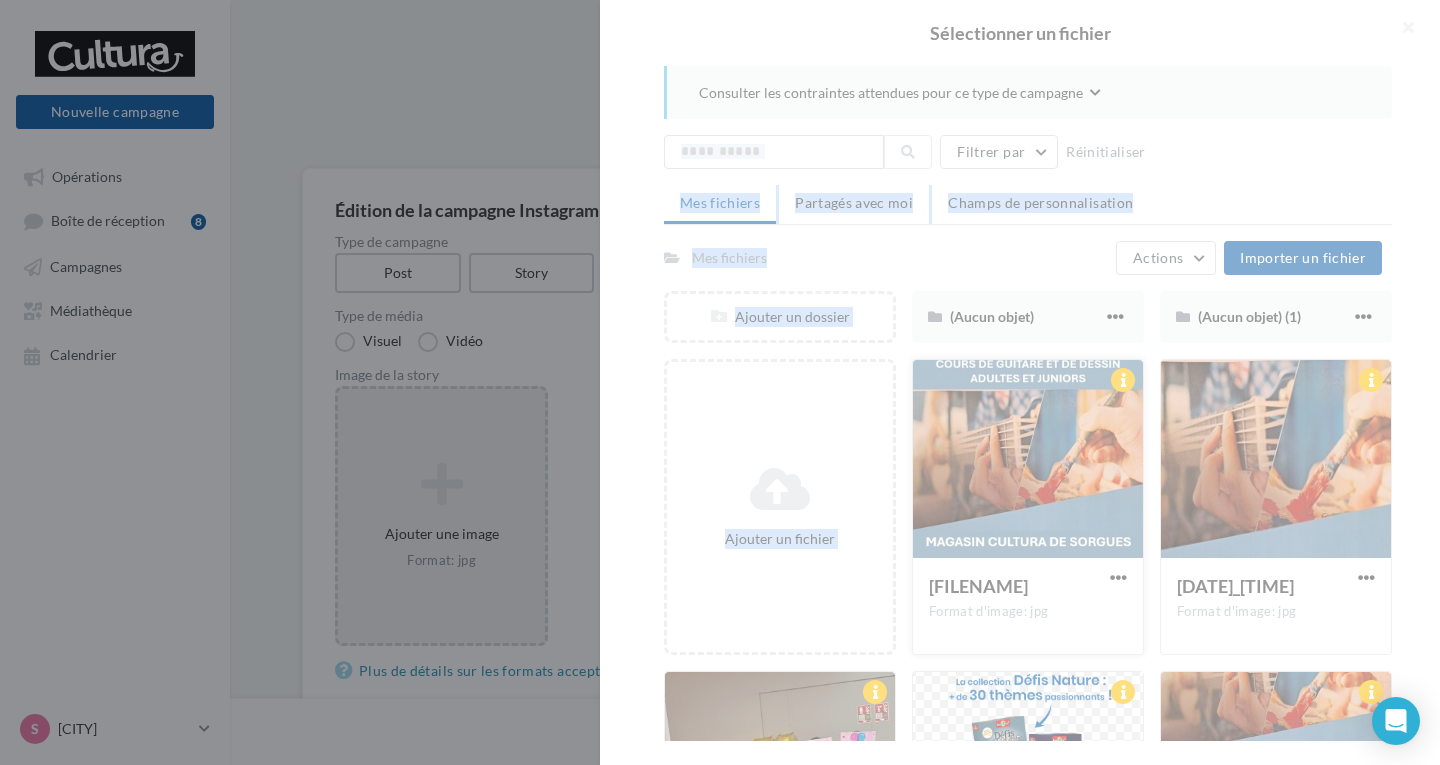 click at bounding box center (1020, 382) 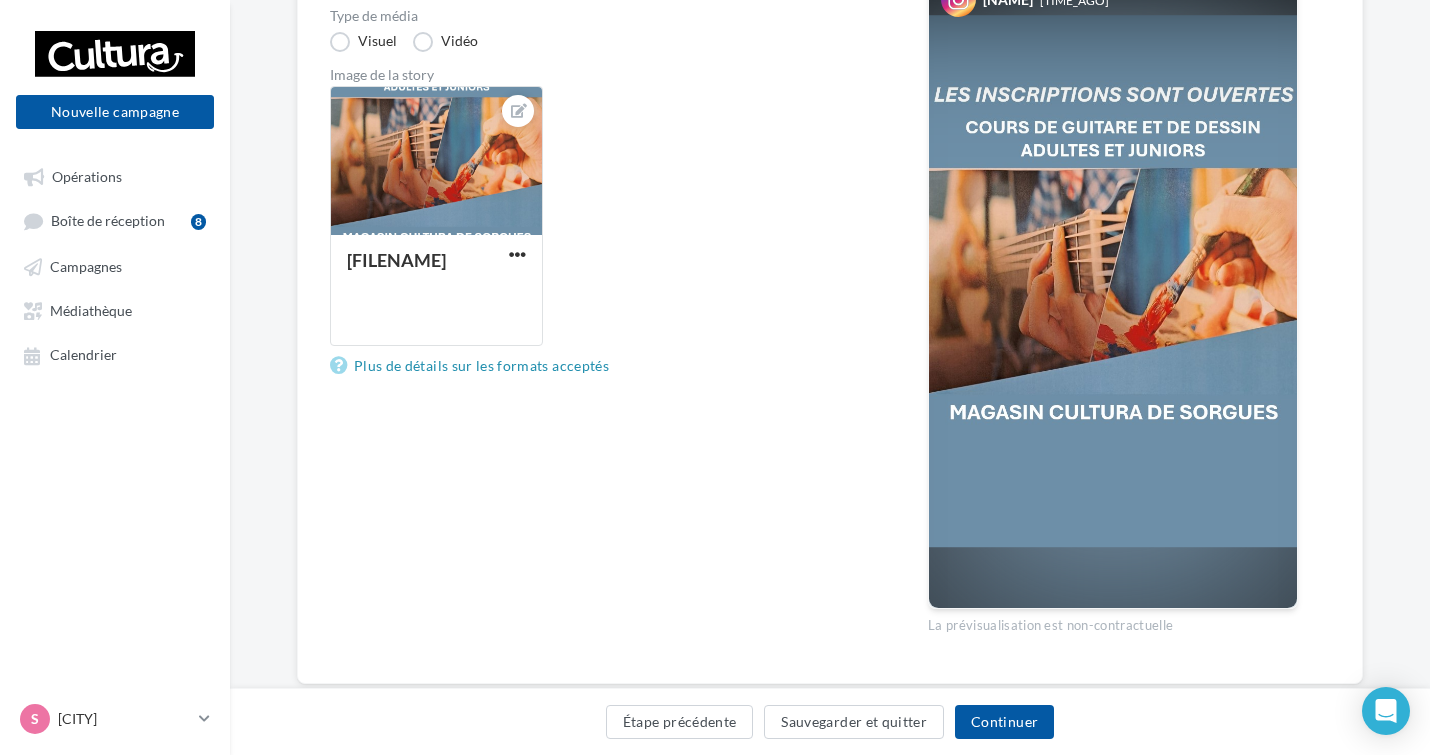 scroll, scrollTop: 200, scrollLeft: 0, axis: vertical 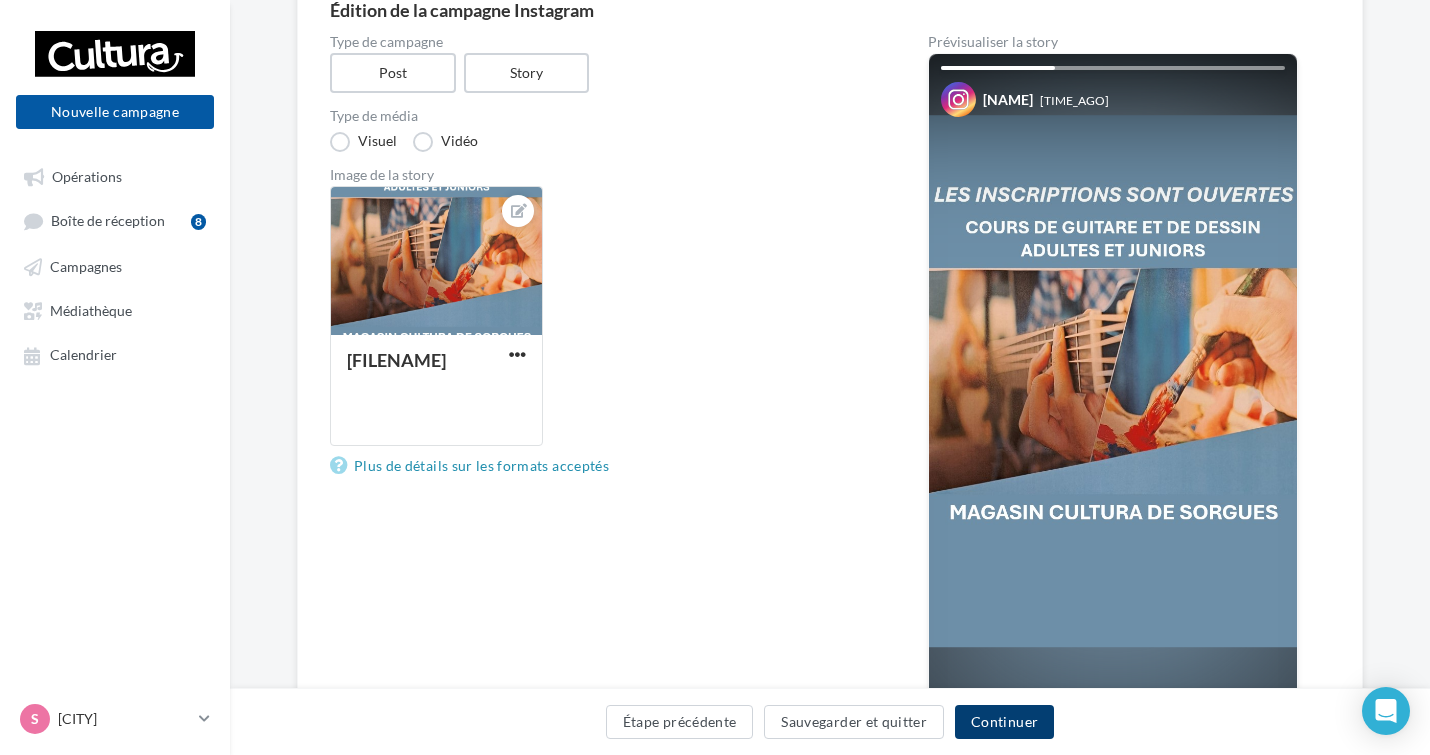 click on "Continuer" at bounding box center [1004, 722] 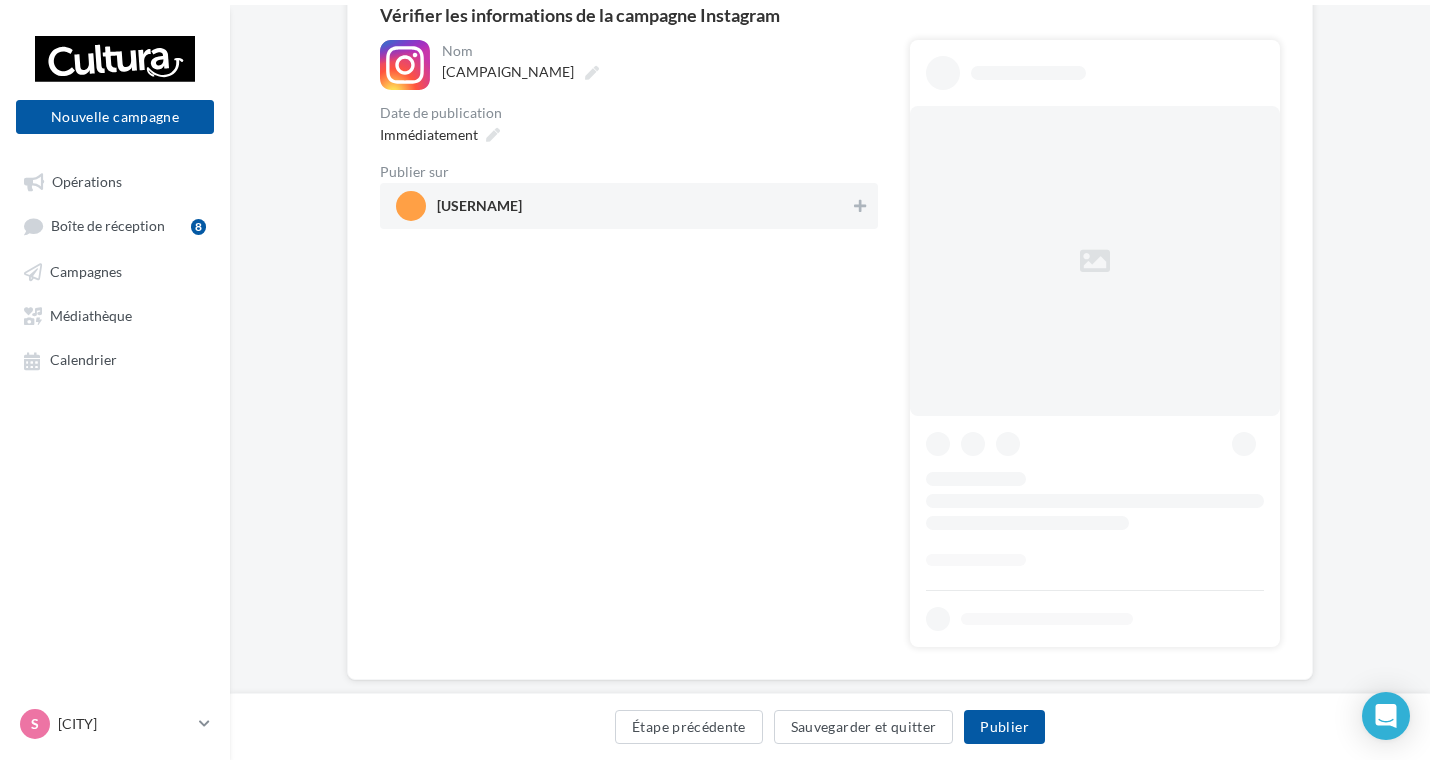 scroll, scrollTop: 0, scrollLeft: 0, axis: both 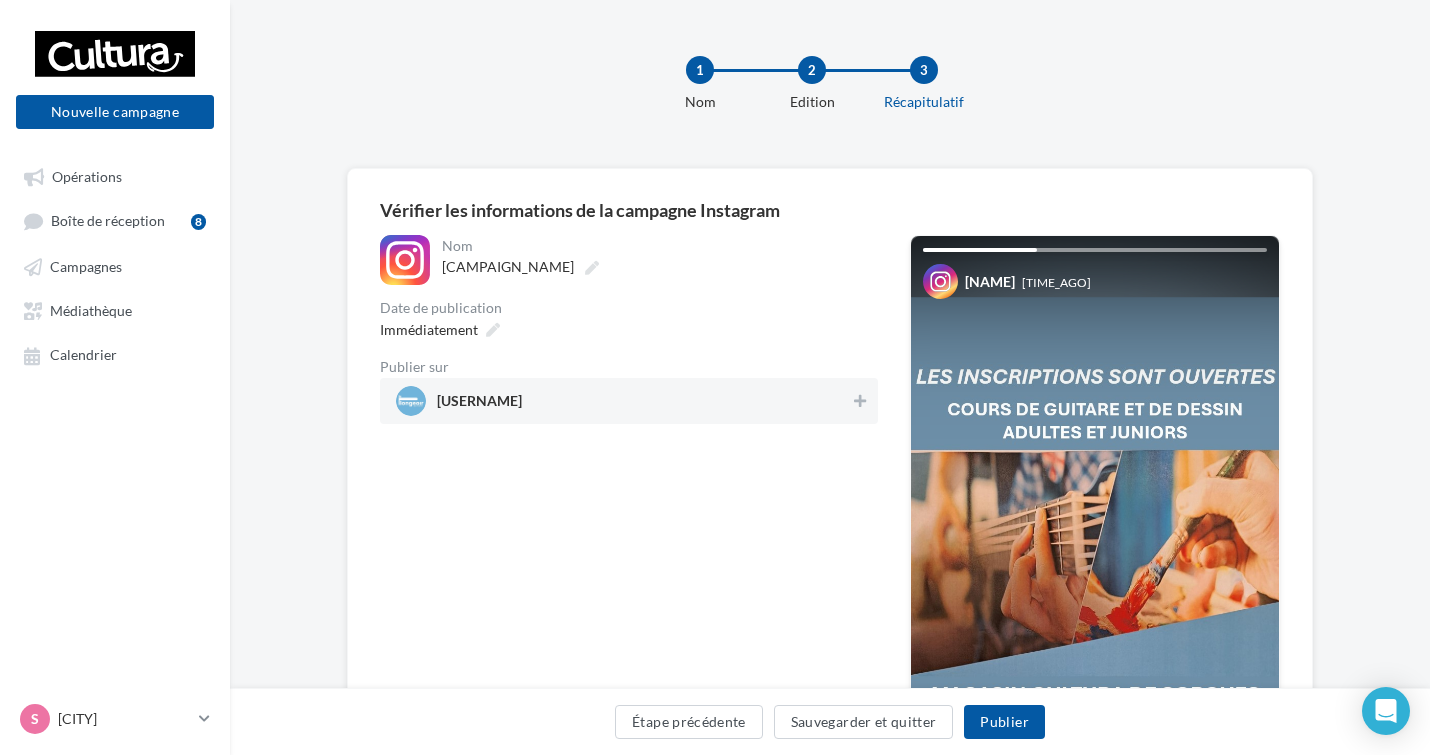 click on "leplongeoir_culturasorgues" at bounding box center (479, 405) 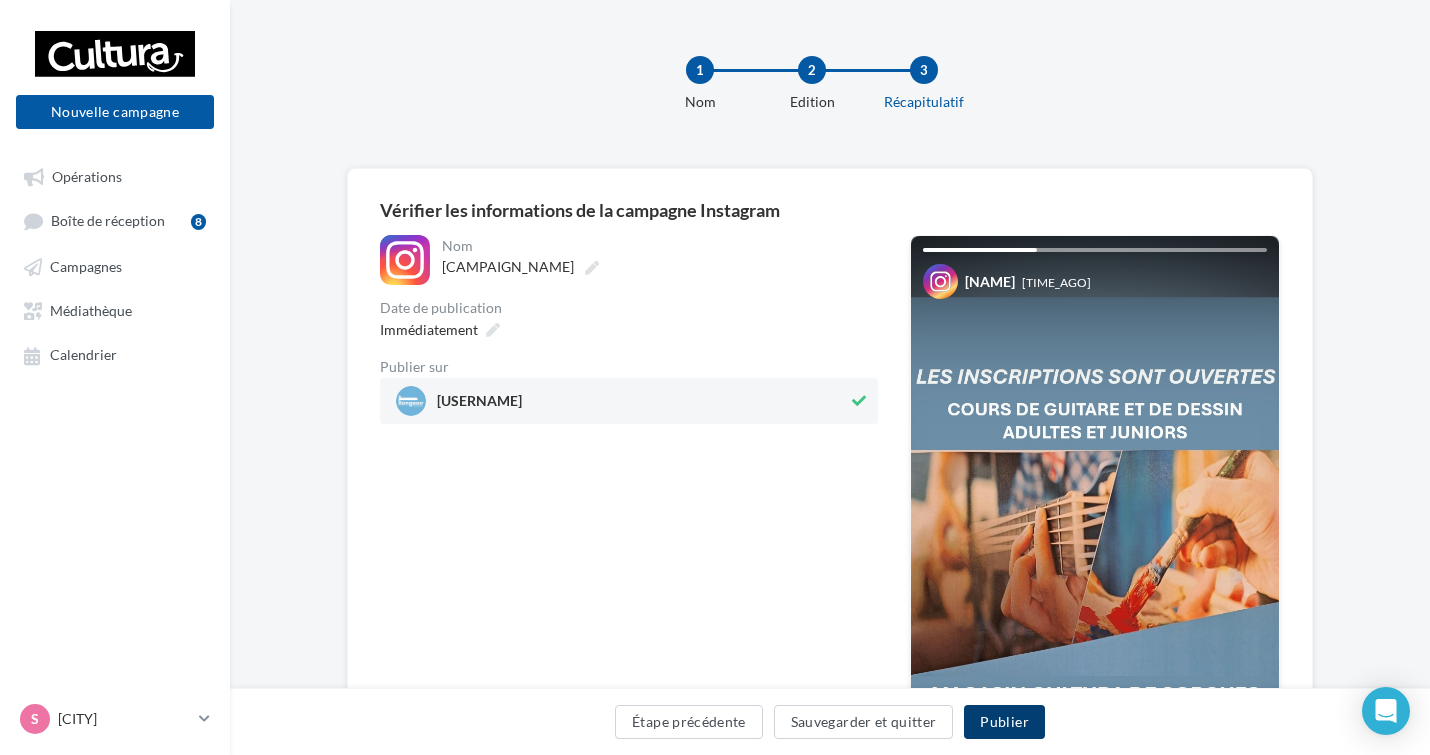 click on "Publier" at bounding box center [1004, 722] 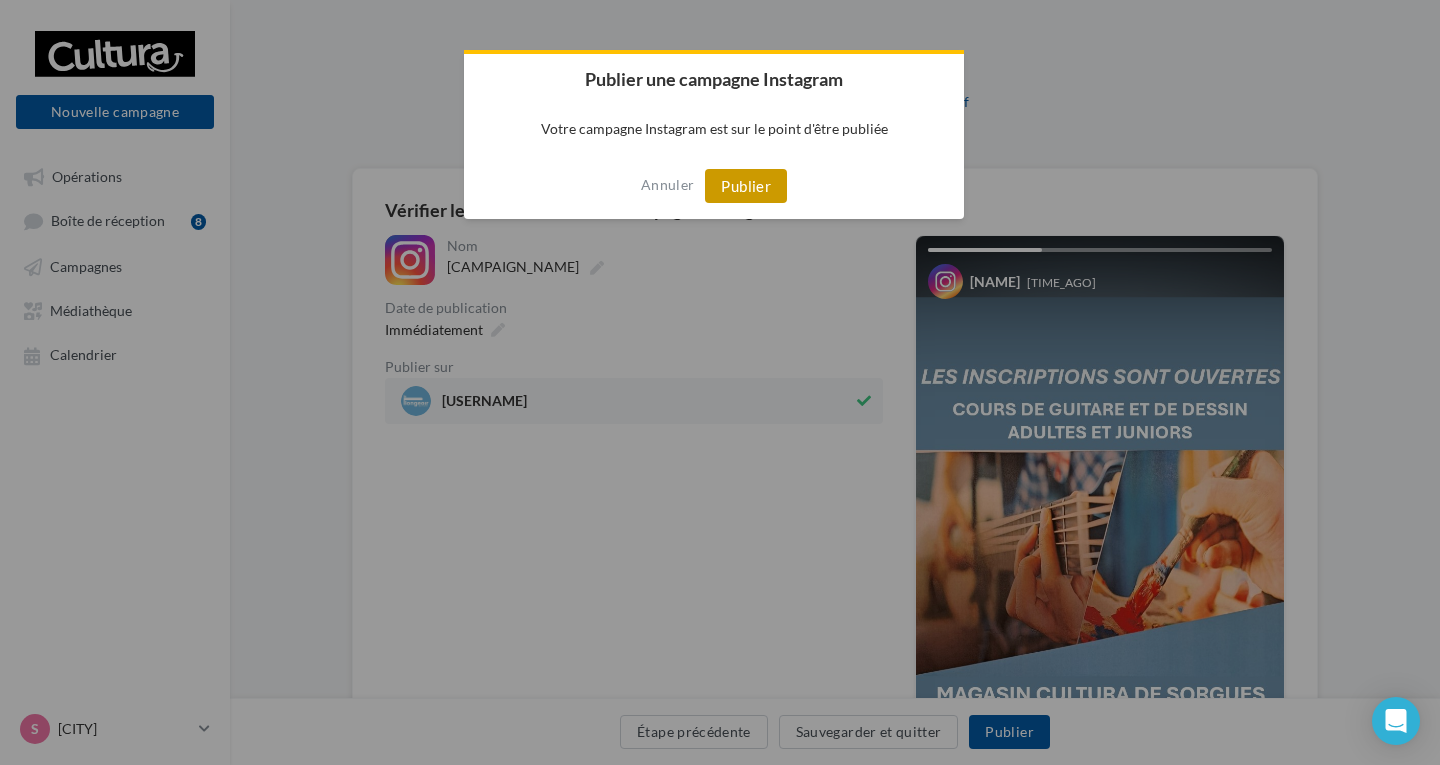 click on "Publier" at bounding box center [746, 186] 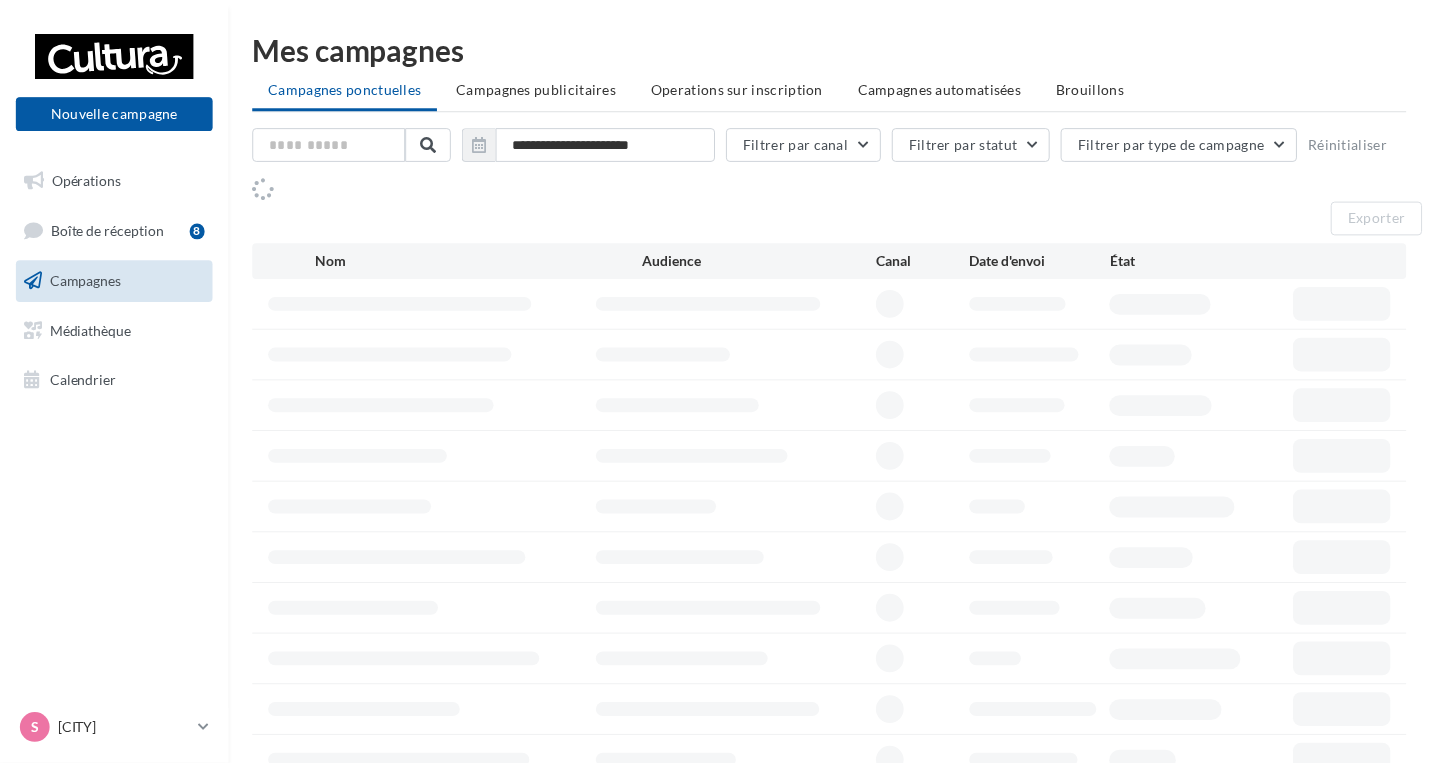 scroll, scrollTop: 0, scrollLeft: 0, axis: both 